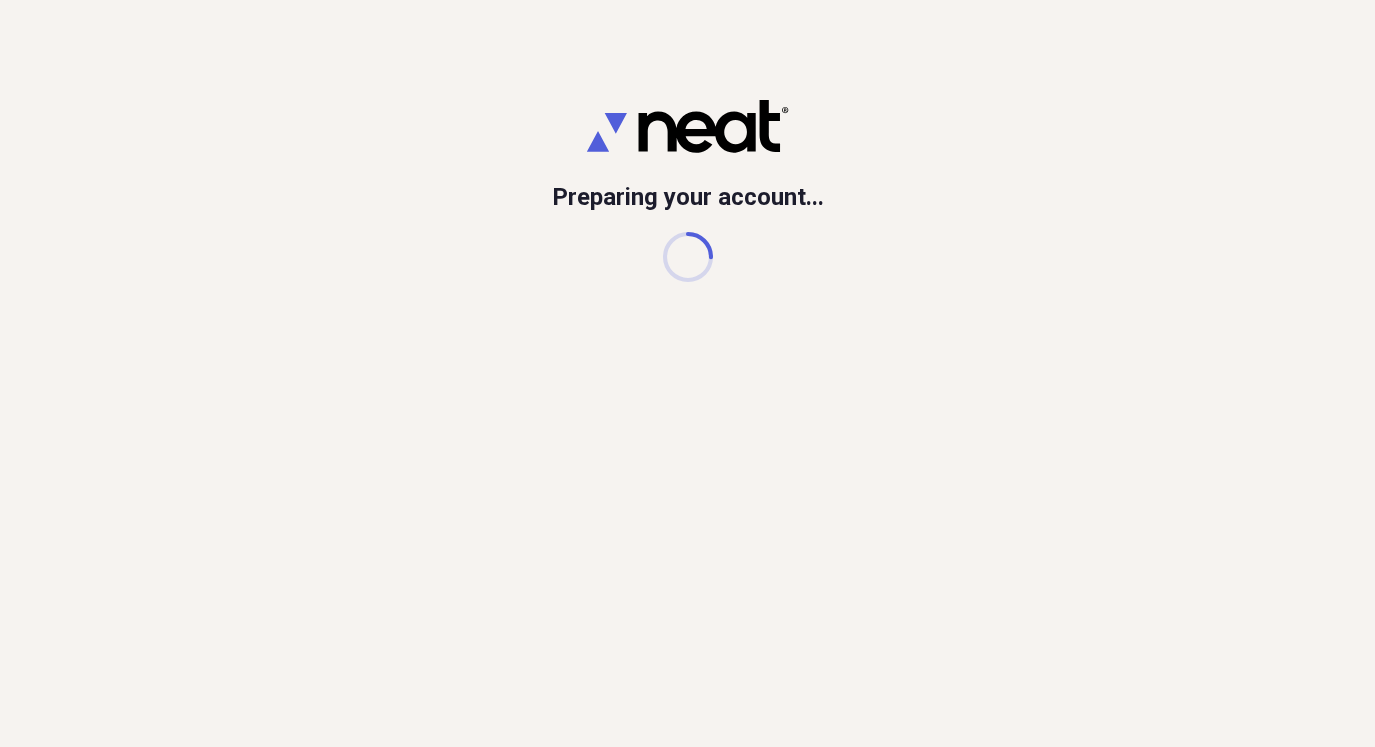scroll, scrollTop: 0, scrollLeft: 0, axis: both 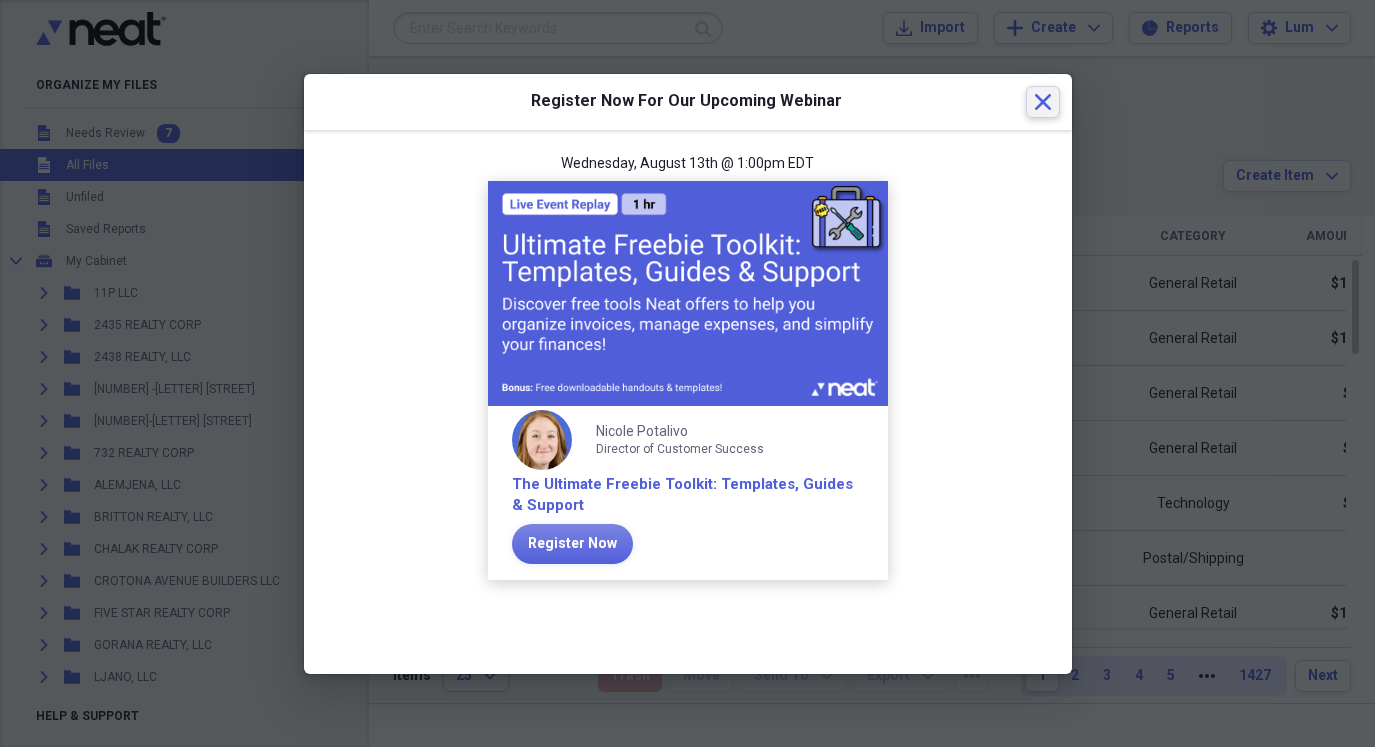 click on "Close" at bounding box center [1043, 102] 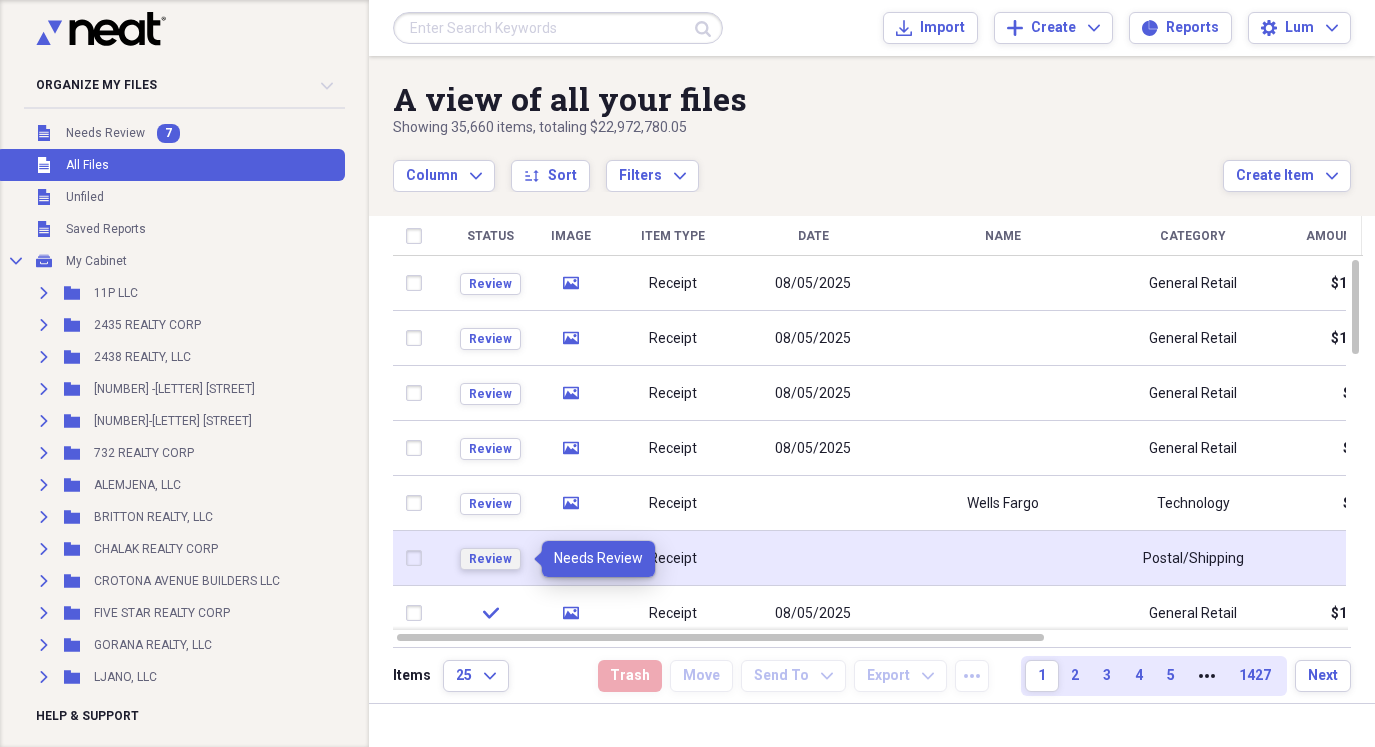 click on "Review" at bounding box center (490, 559) 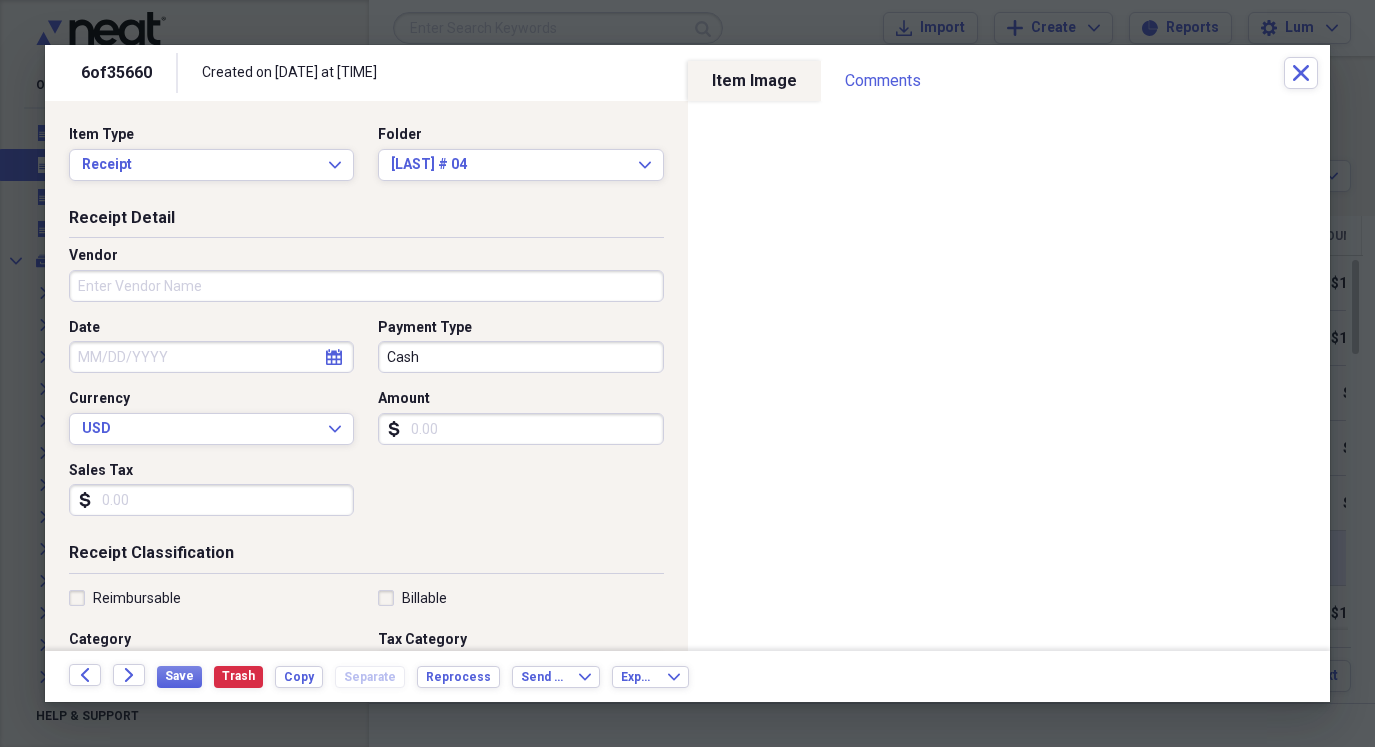 click on "Amount" at bounding box center [520, 429] 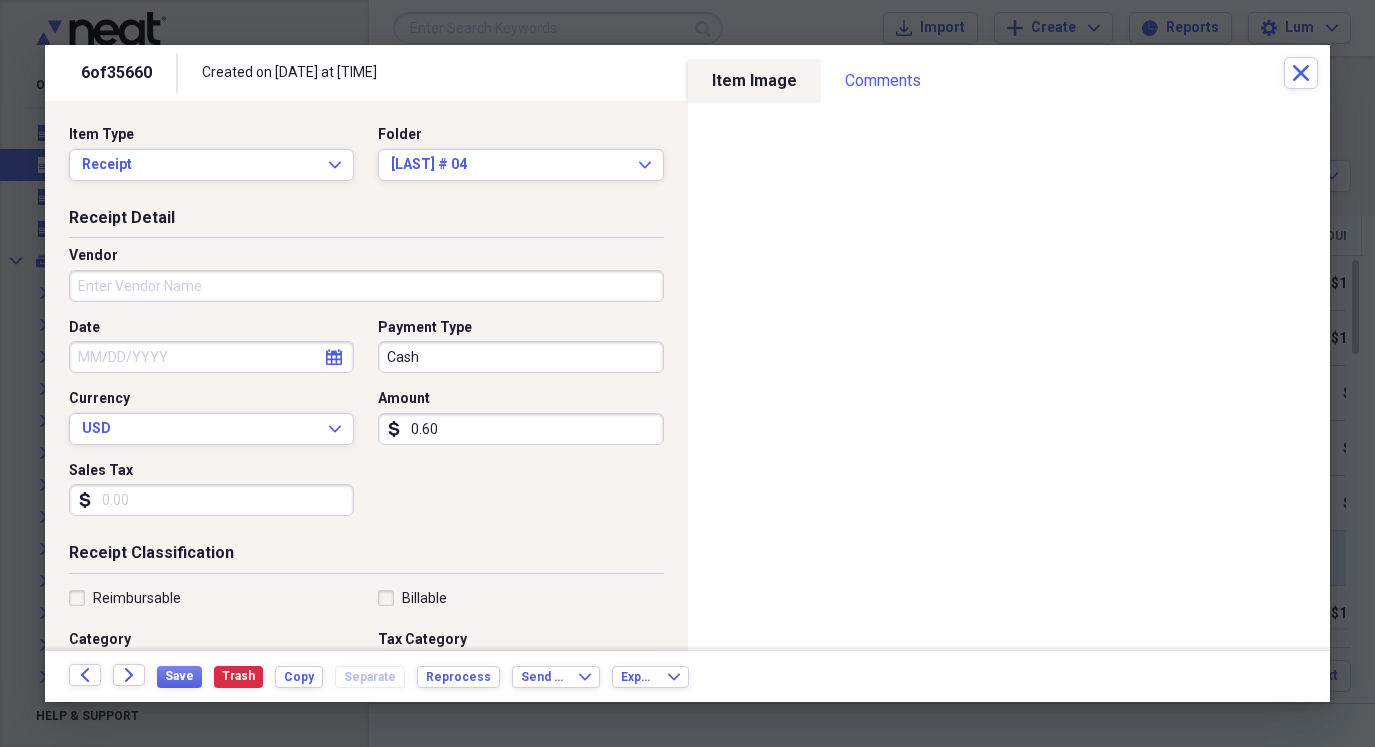 type on "0.06" 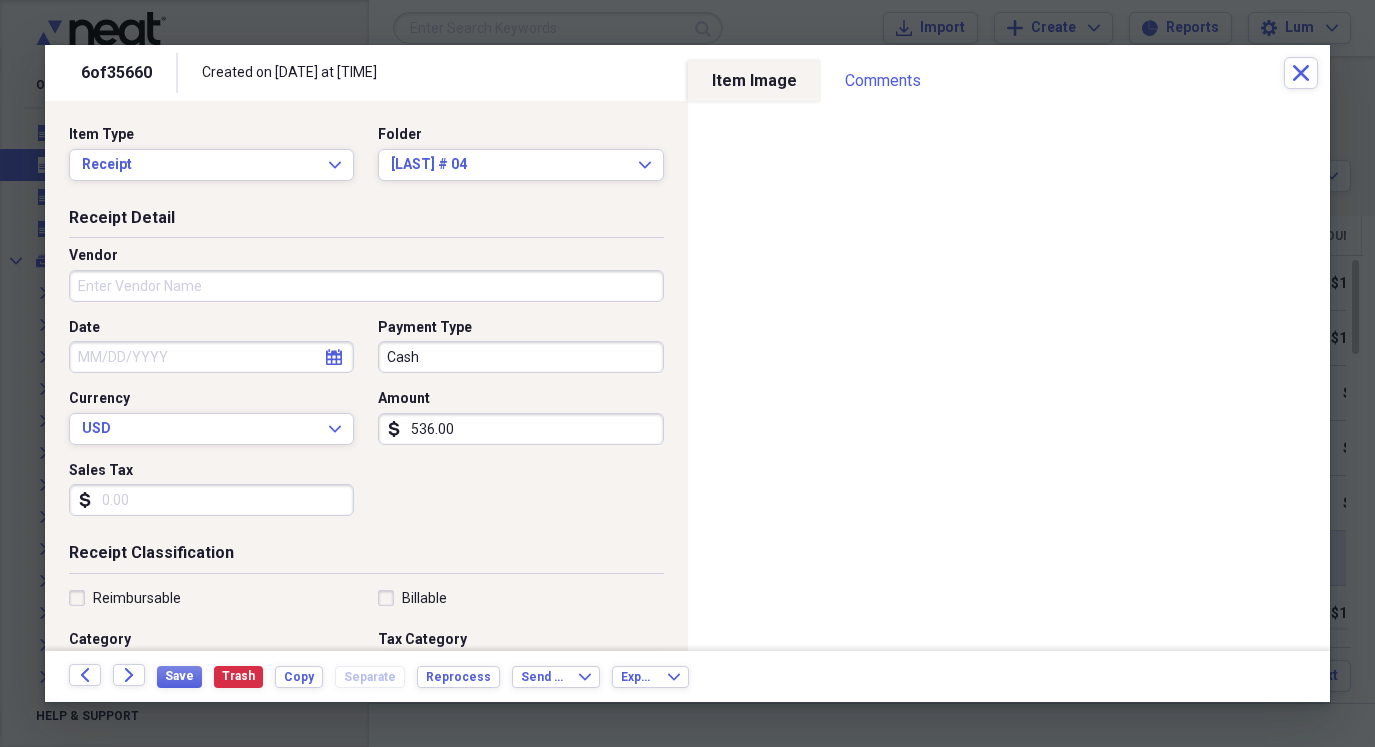 type on "536.00" 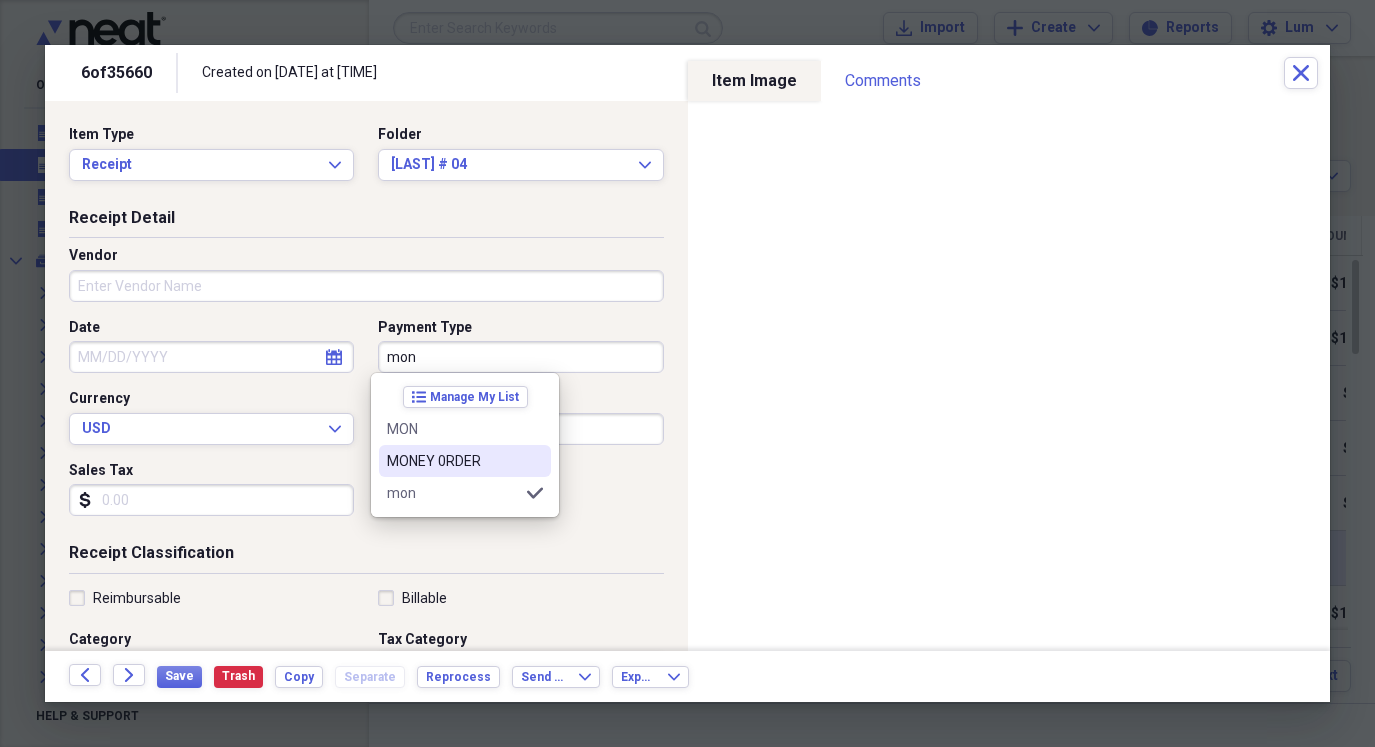 click on "MONEY 0RDER" at bounding box center (453, 461) 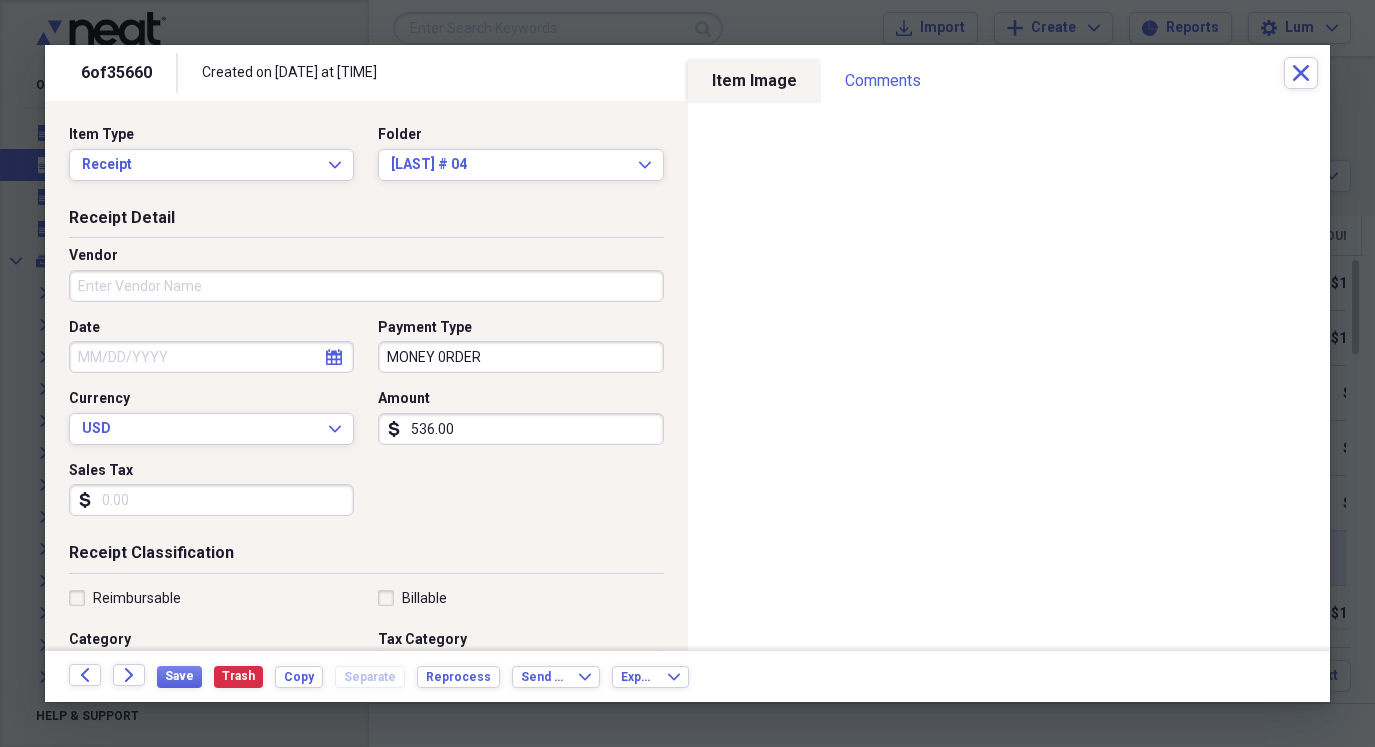 click on "Date" at bounding box center (211, 357) 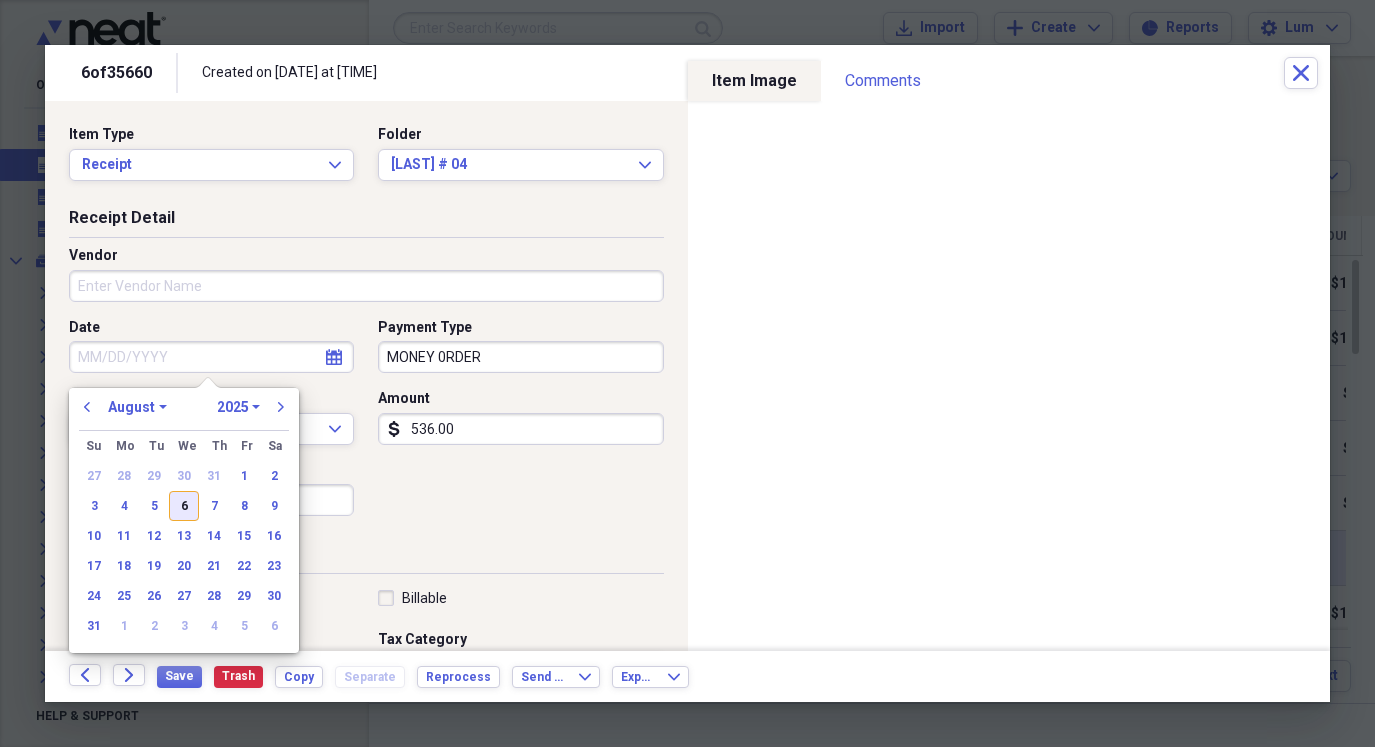 click on "6" at bounding box center (184, 506) 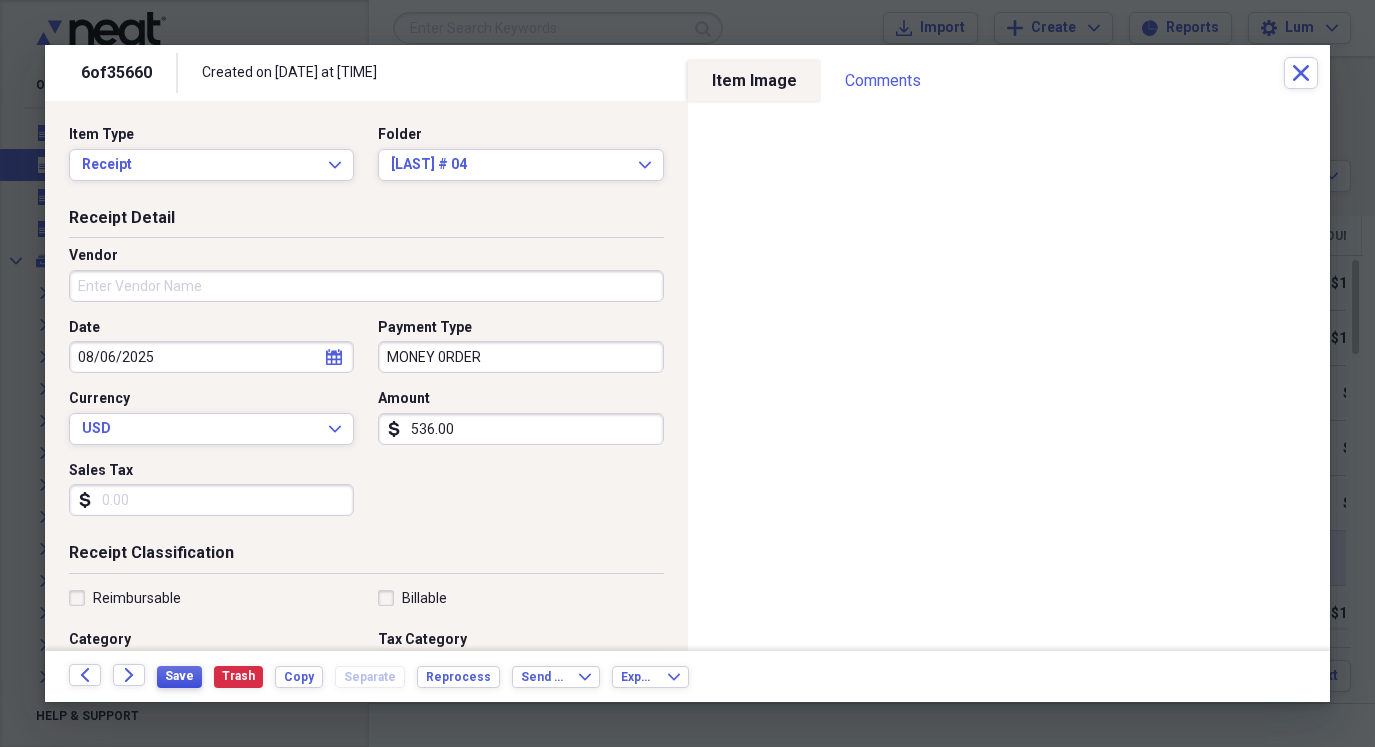 click on "Save" at bounding box center (179, 676) 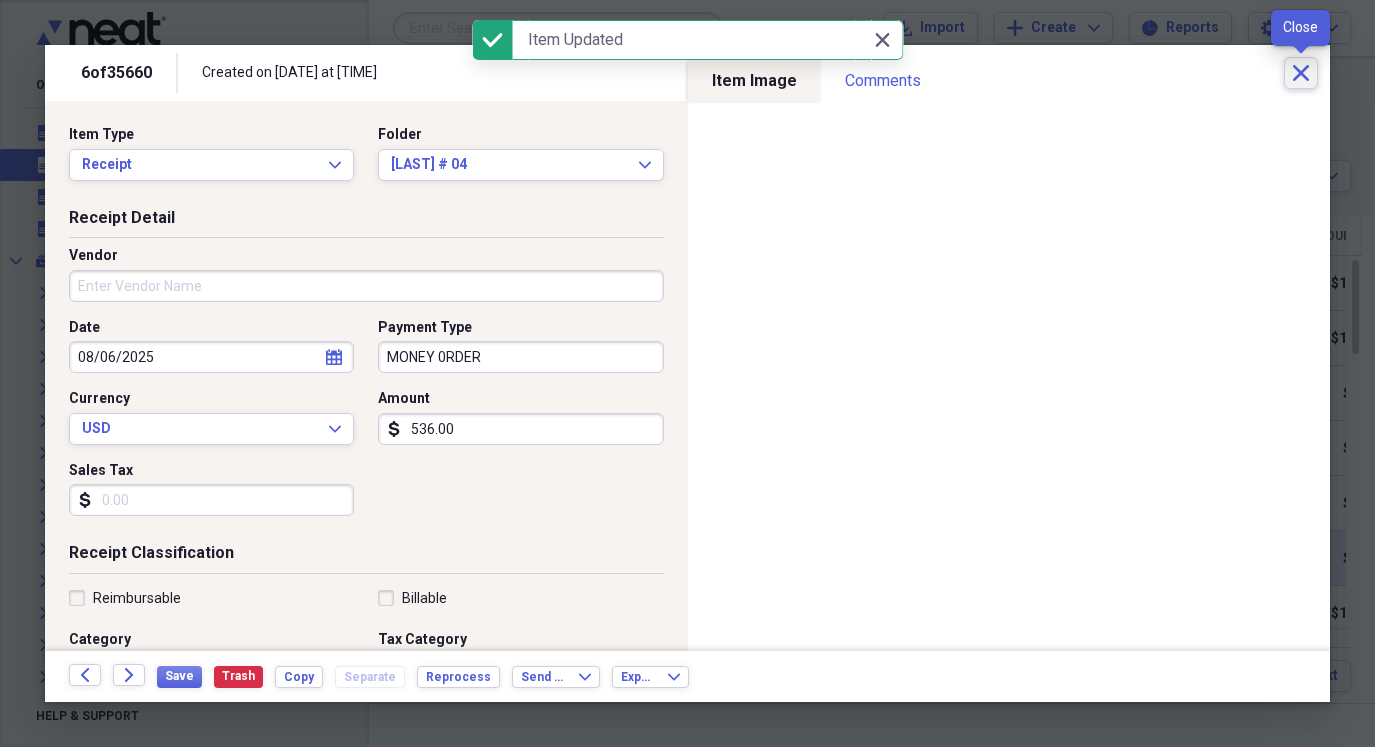 click on "Close" at bounding box center (1301, 73) 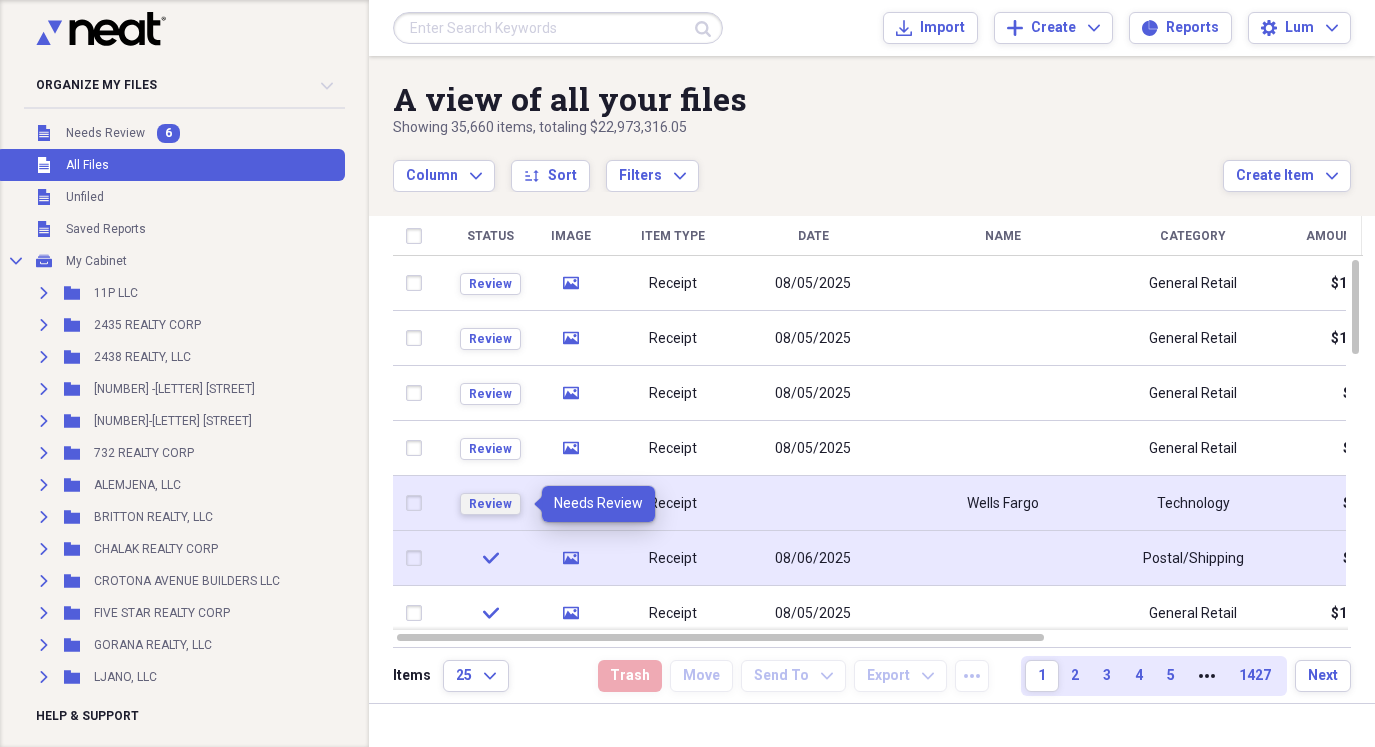 click on "Review" at bounding box center [490, 504] 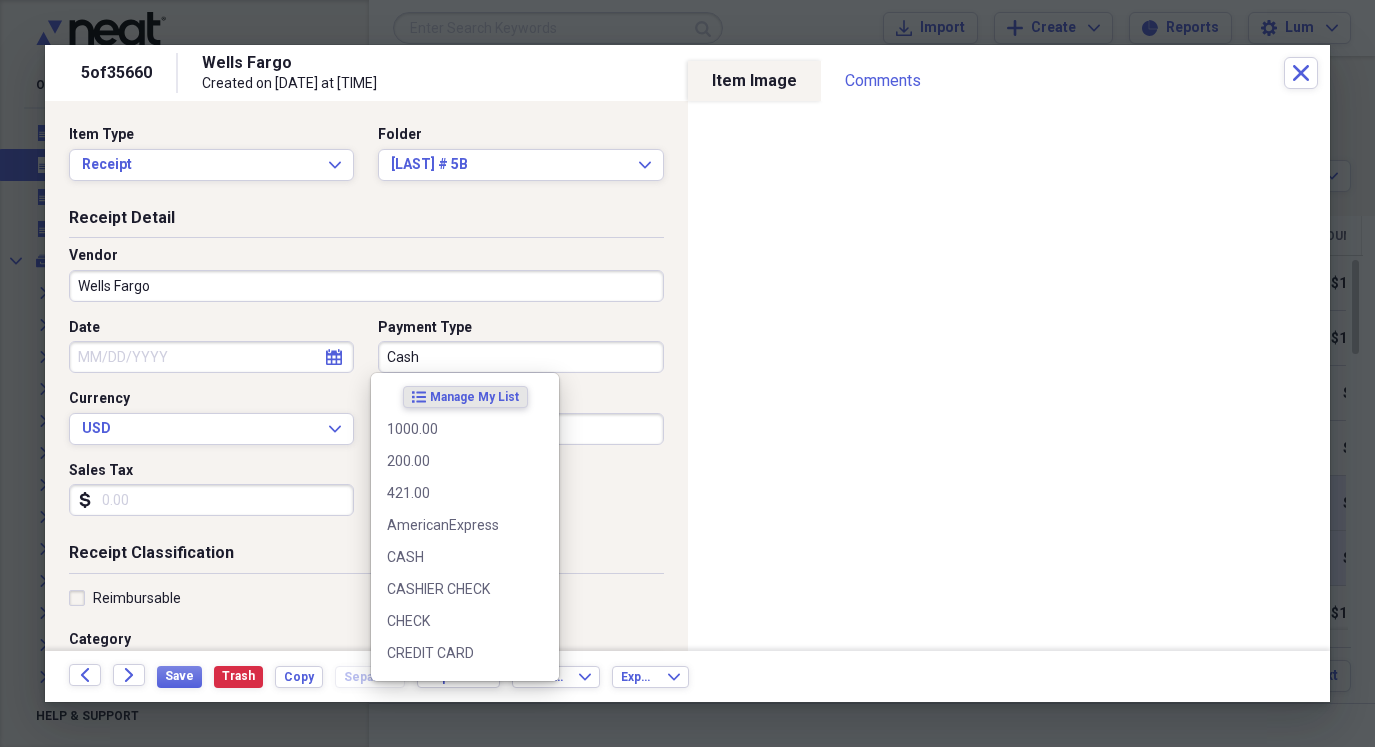 click on "Cash" at bounding box center [520, 357] 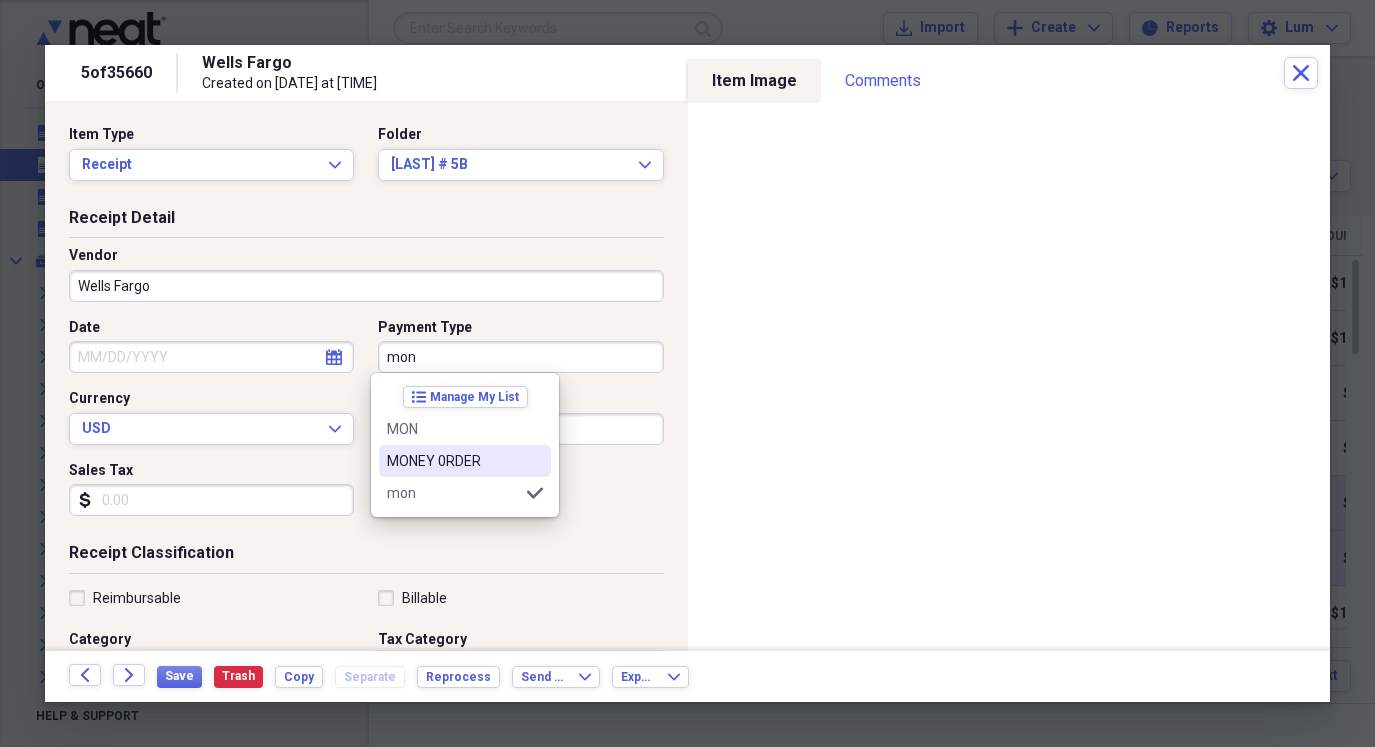 click on "MONEY 0RDER" at bounding box center (453, 461) 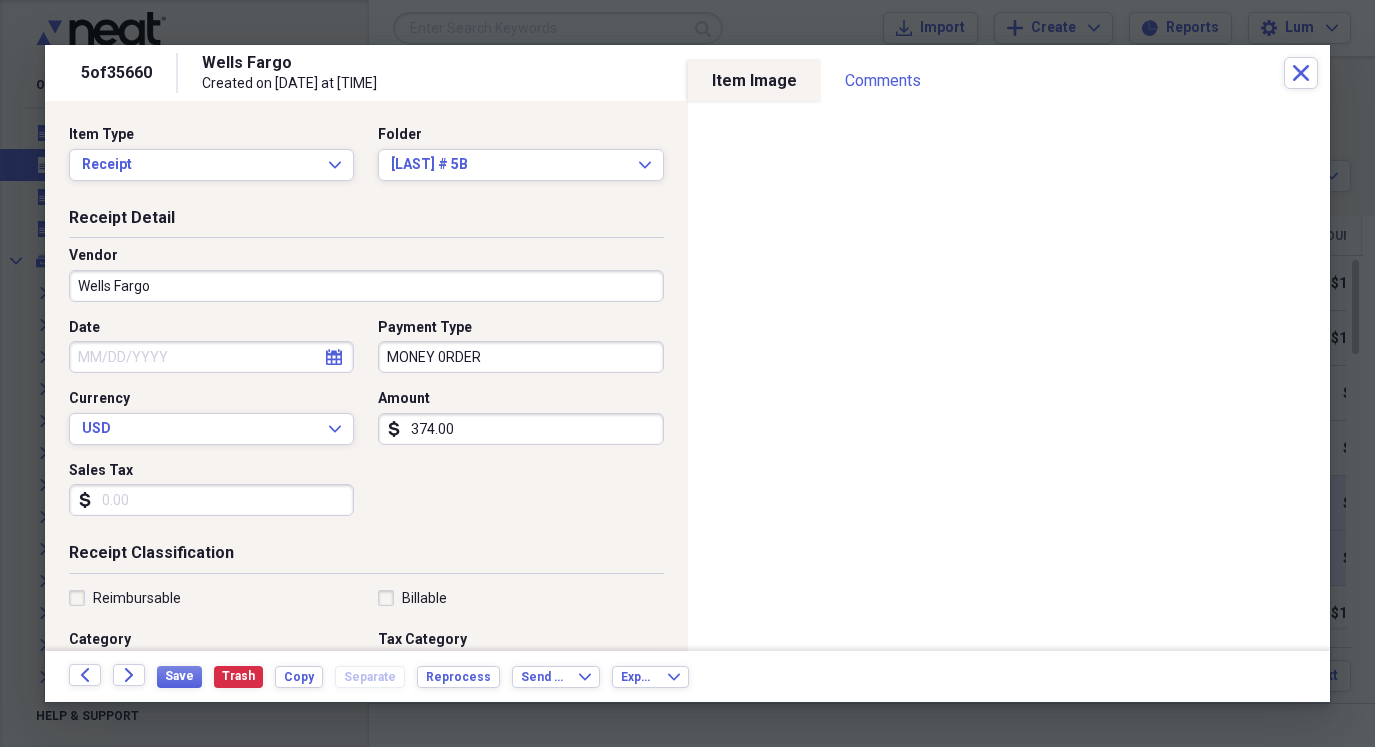 select on "7" 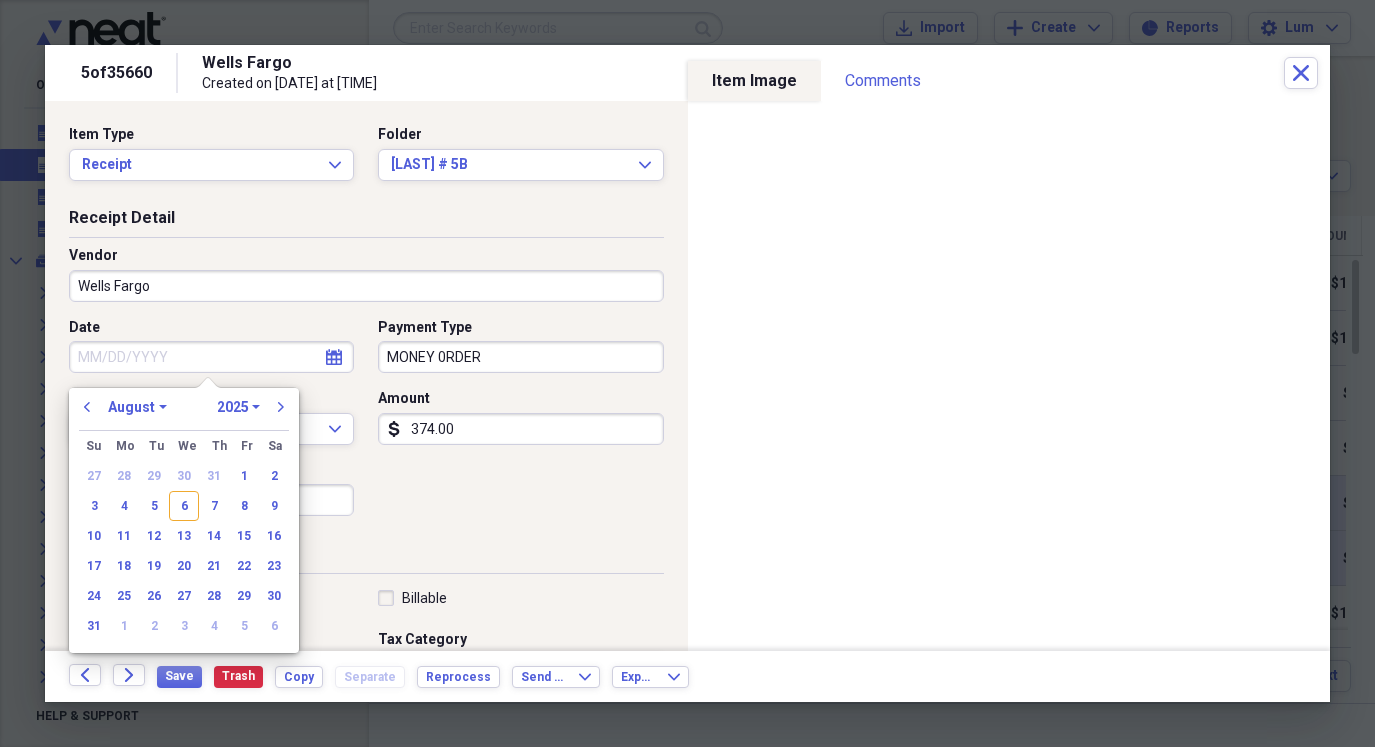 click on "Date" at bounding box center (211, 357) 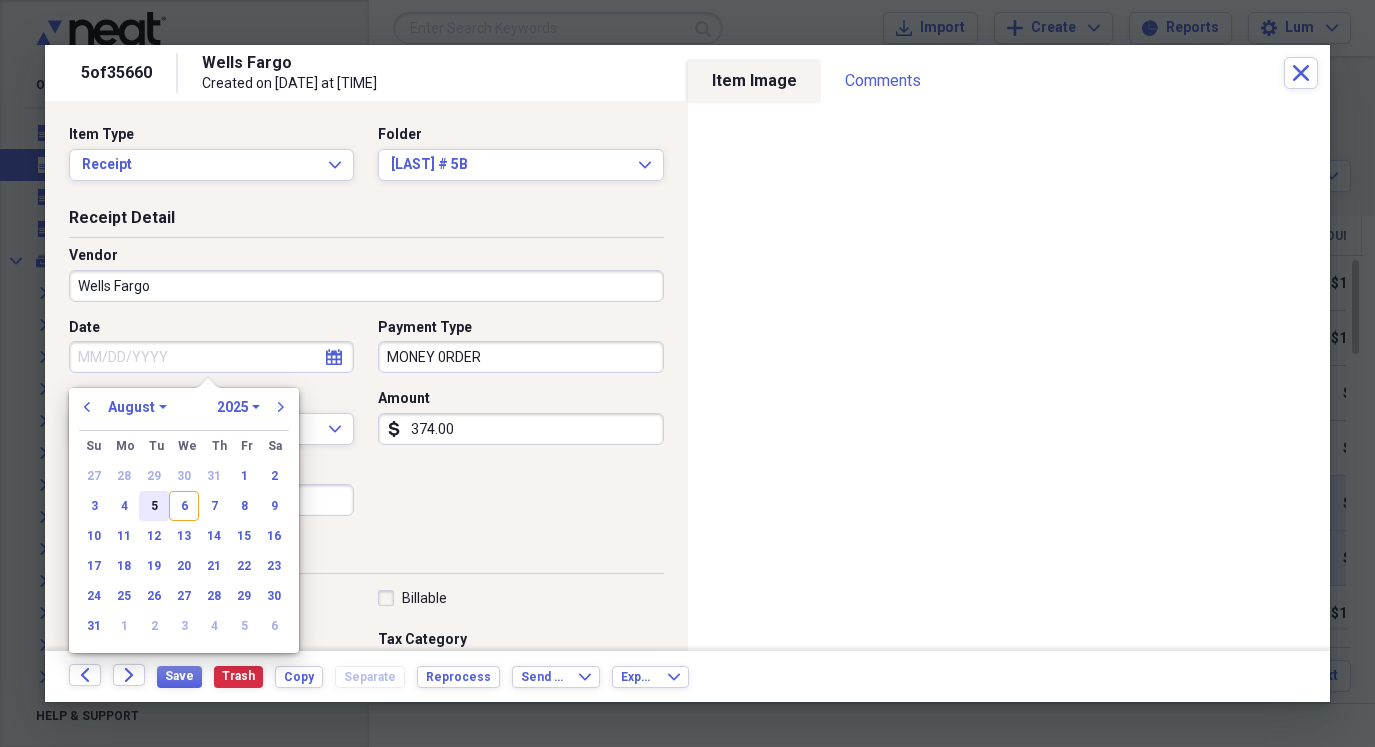 click on "5" at bounding box center (154, 506) 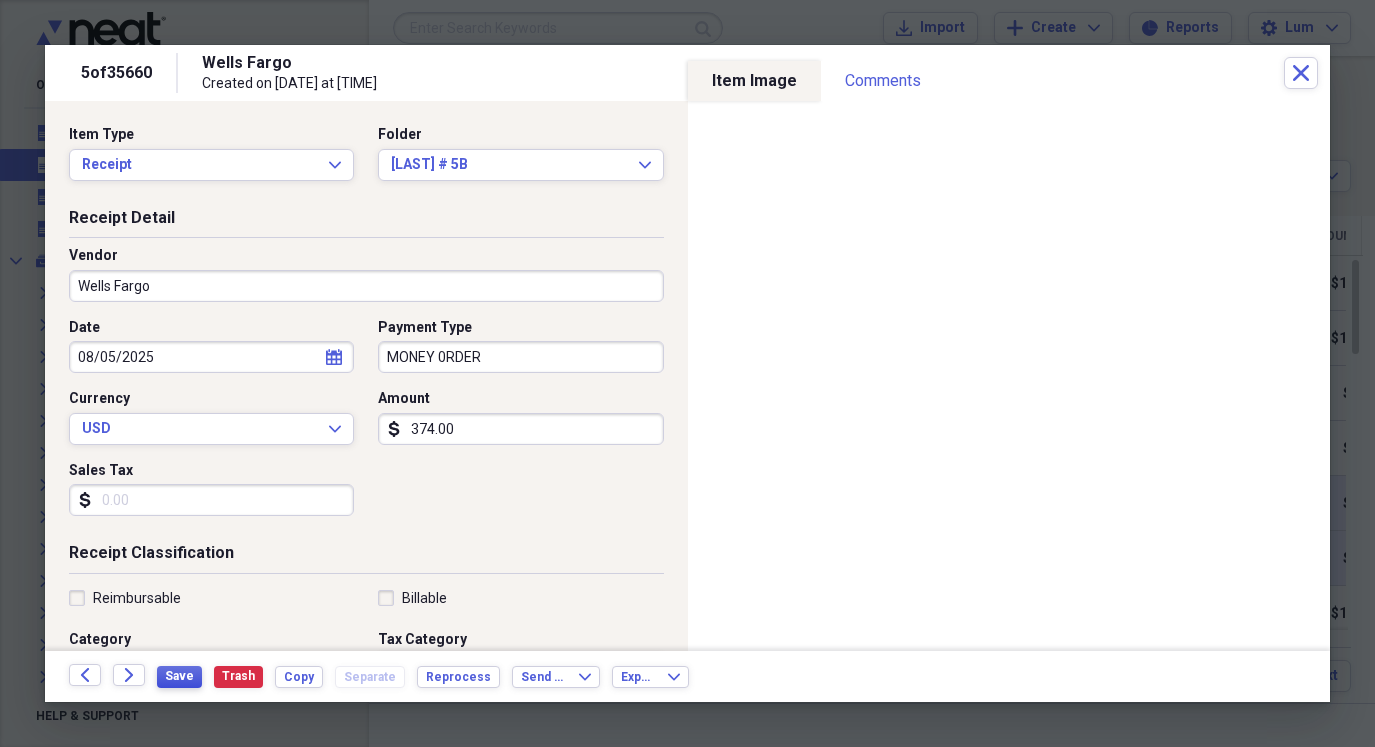 click on "Save" at bounding box center [179, 676] 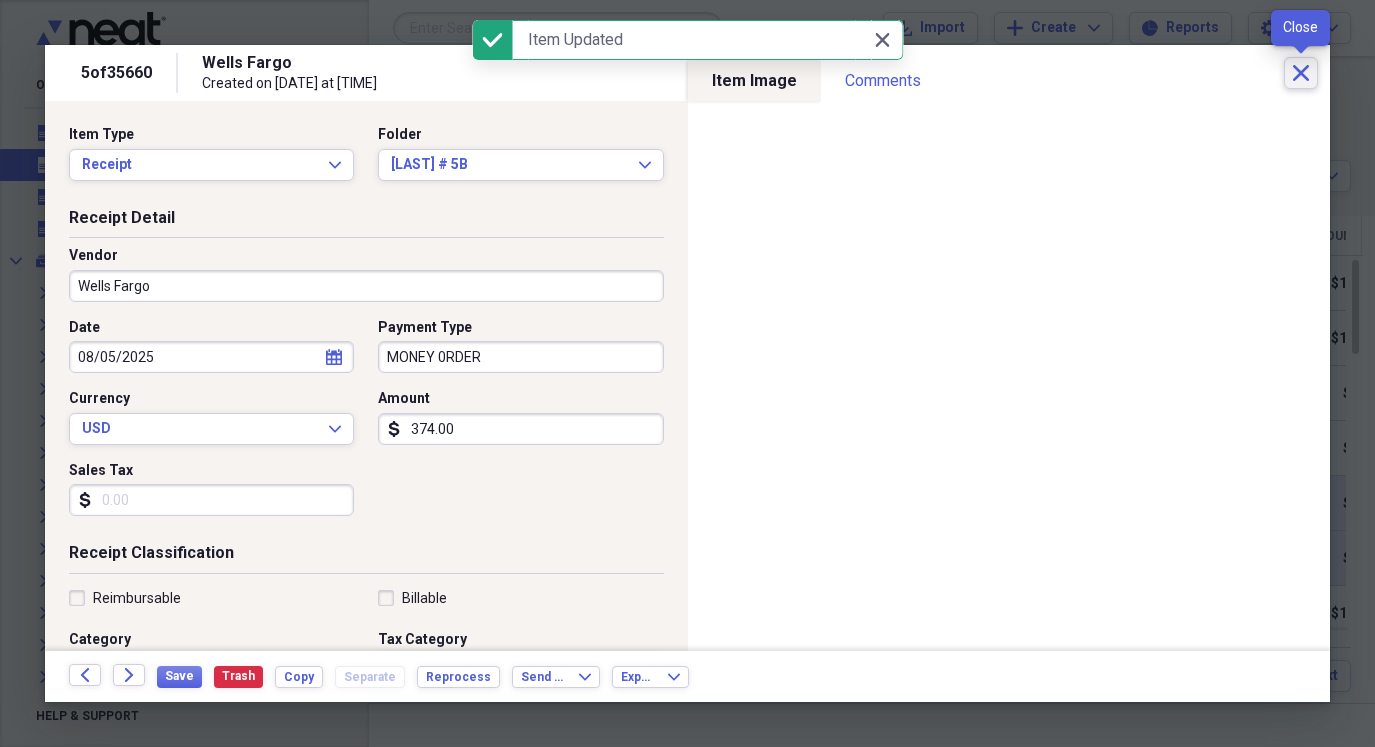 click on "Close" 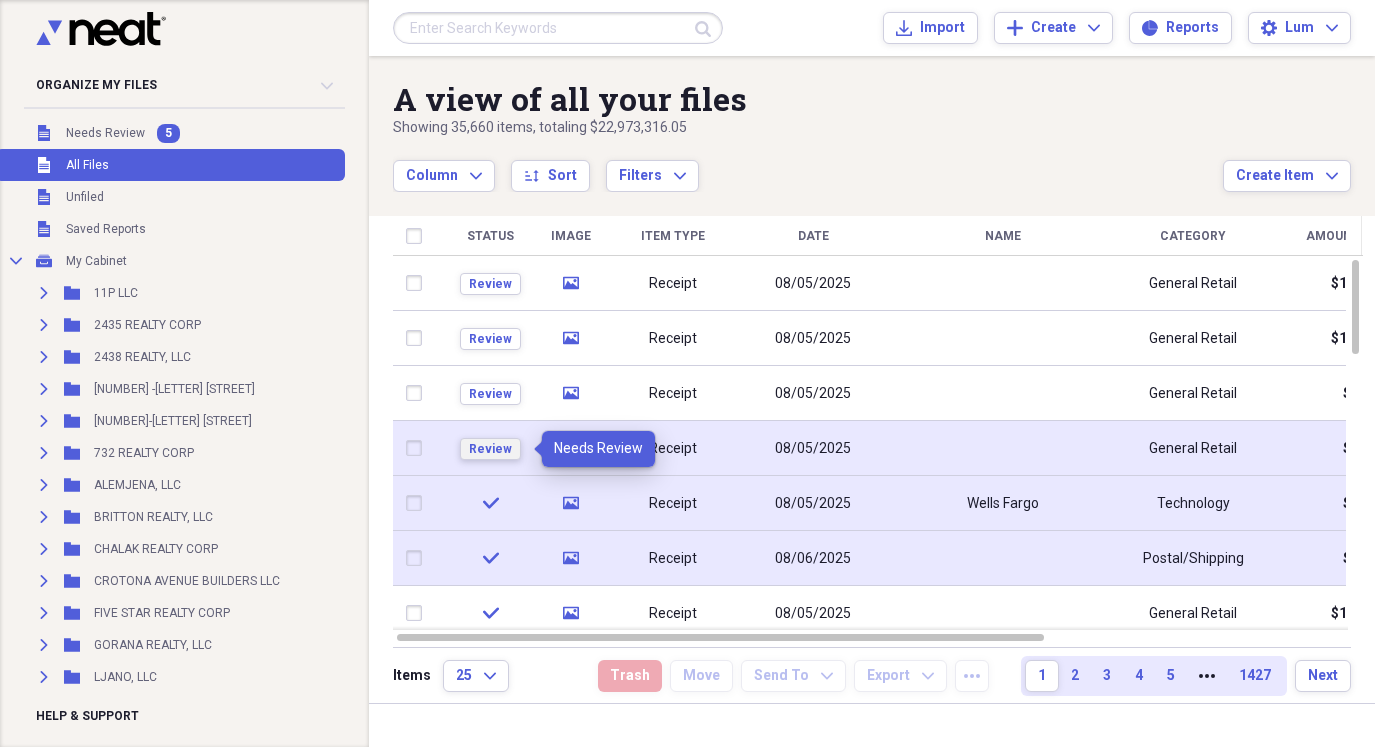 click on "Review" at bounding box center (490, 449) 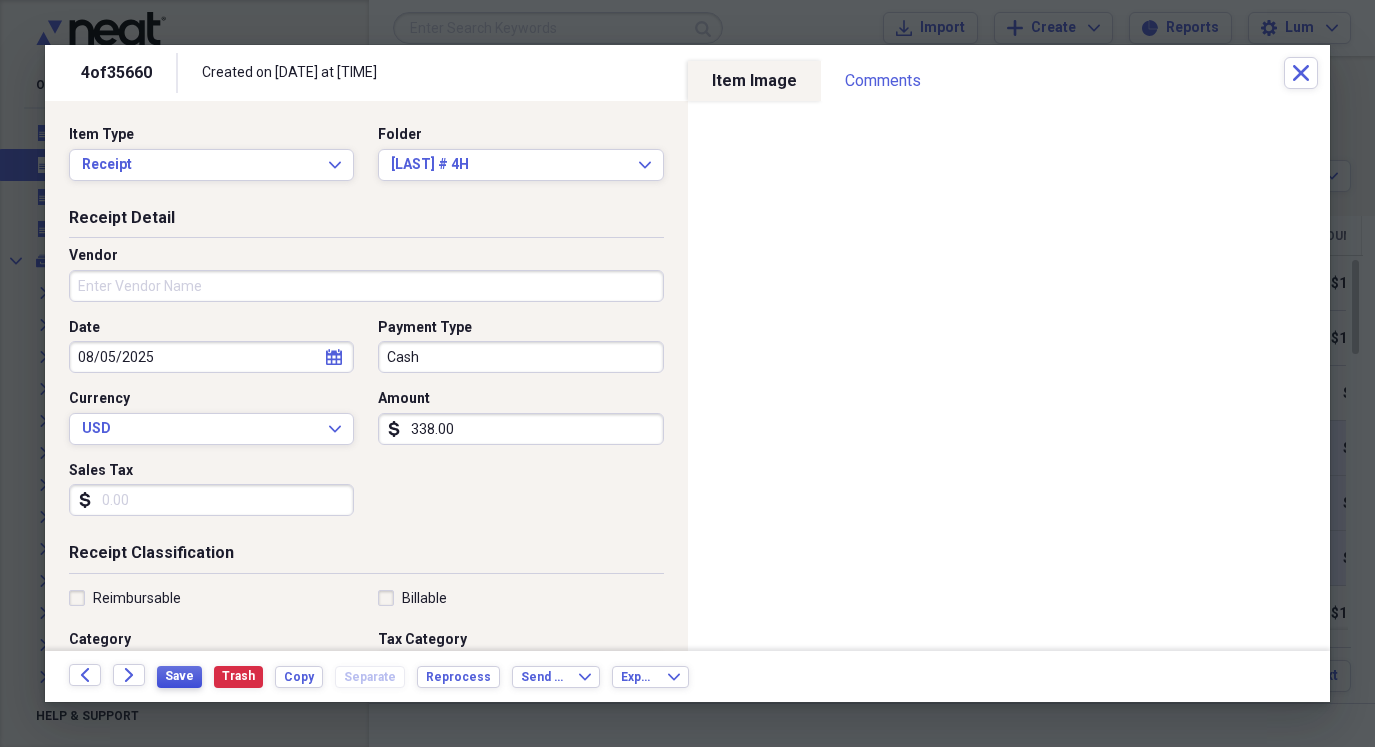 click on "Save" at bounding box center (179, 676) 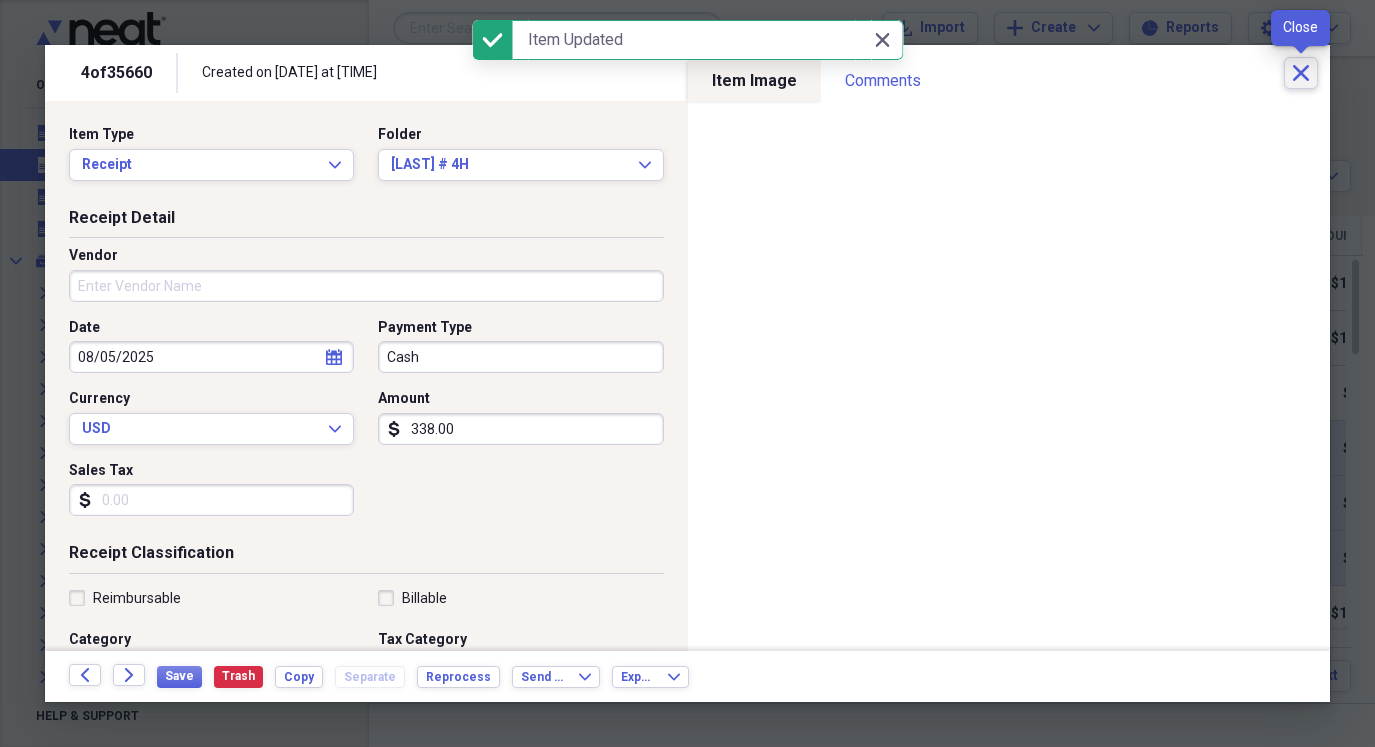 click on "Close" at bounding box center (1301, 73) 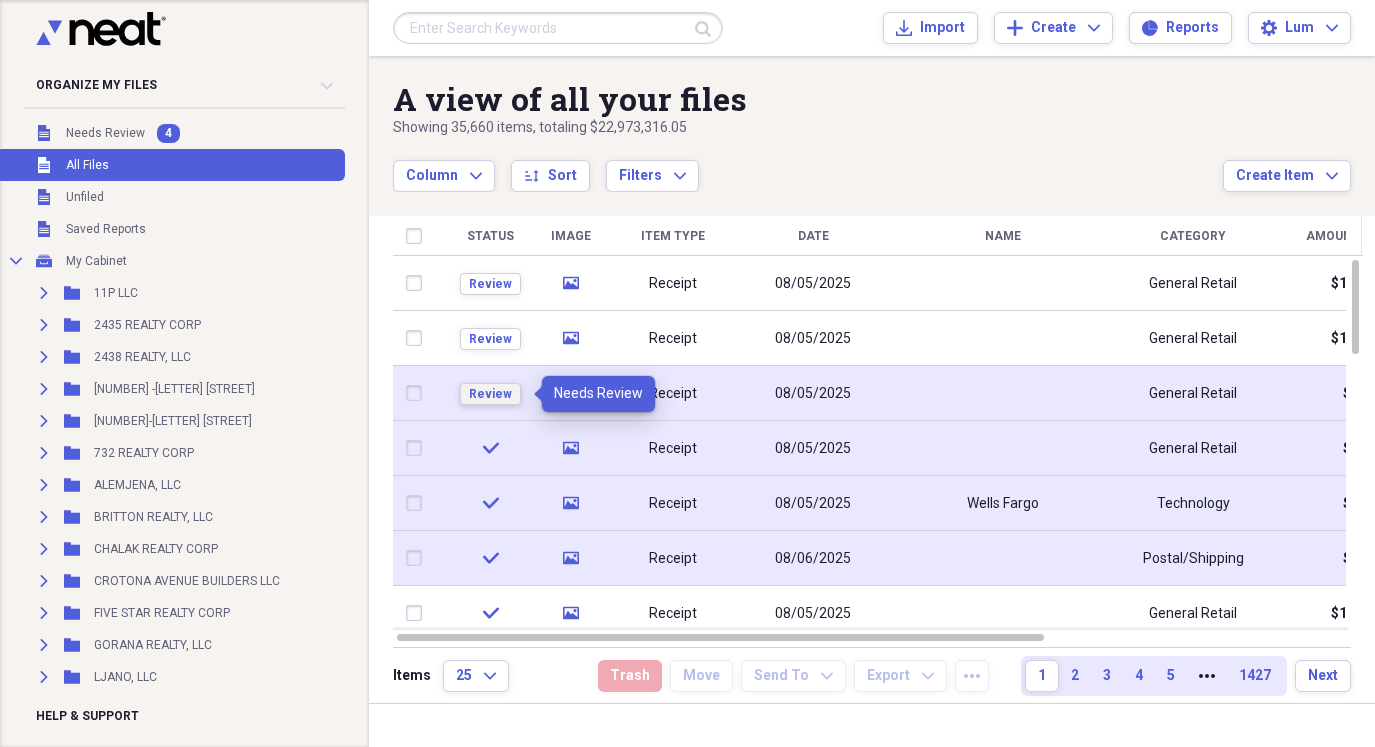 click on "Review" at bounding box center [490, 394] 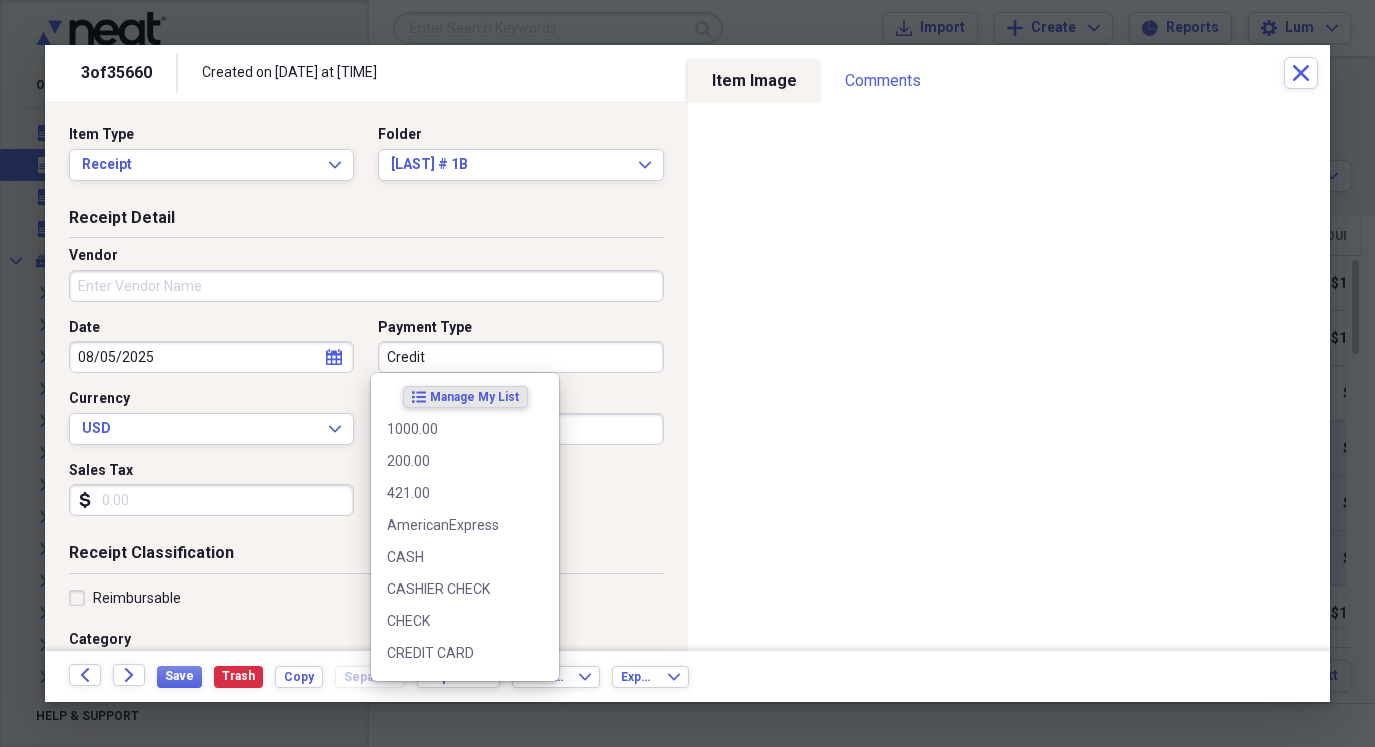 drag, startPoint x: 498, startPoint y: 359, endPoint x: 513, endPoint y: 342, distance: 22.671568 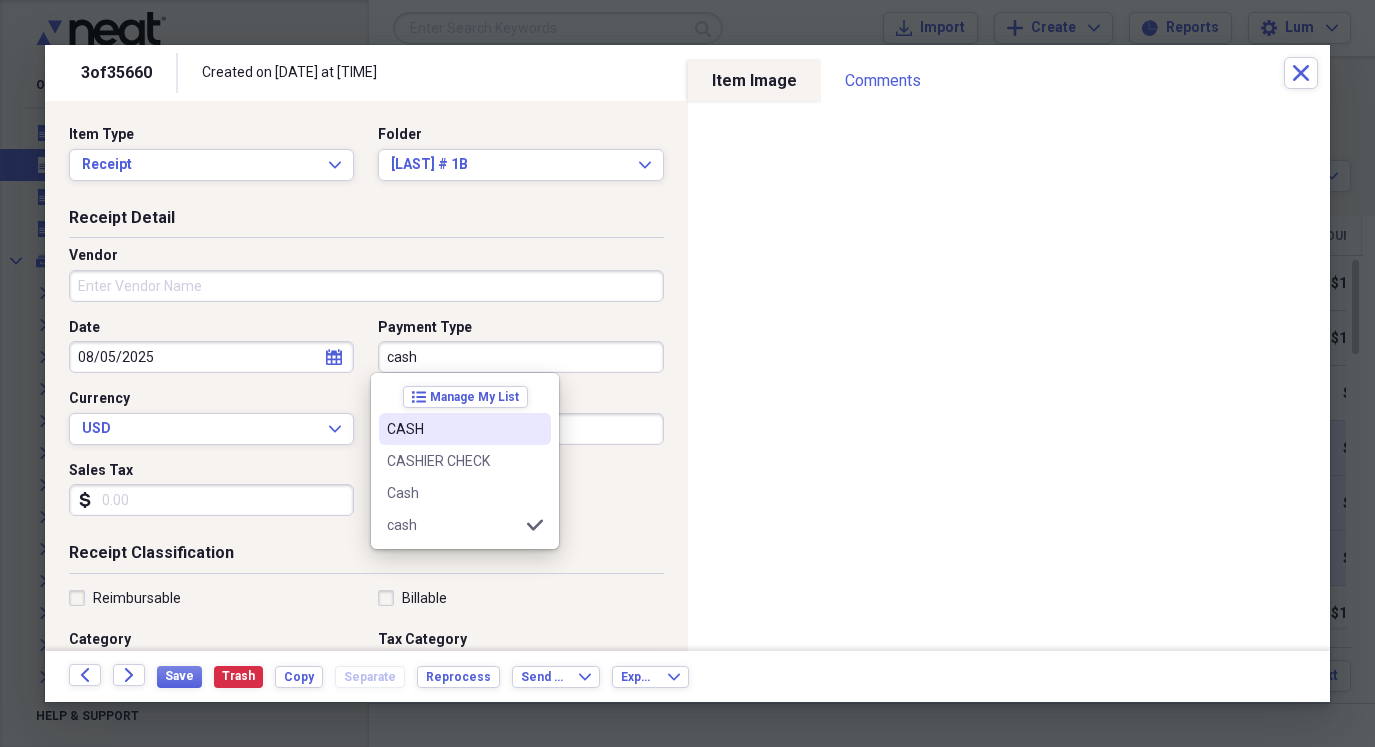 click on "CASH" at bounding box center [465, 429] 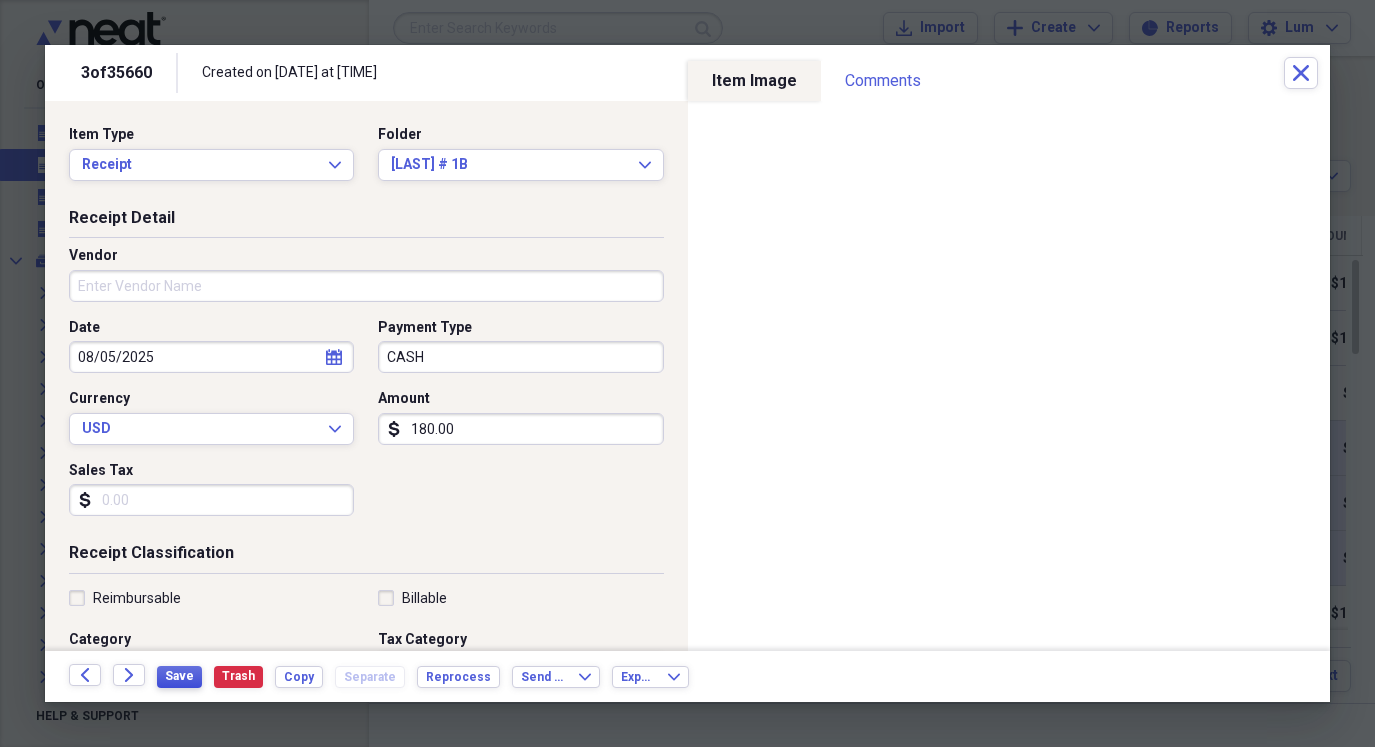 click on "Save" at bounding box center (179, 676) 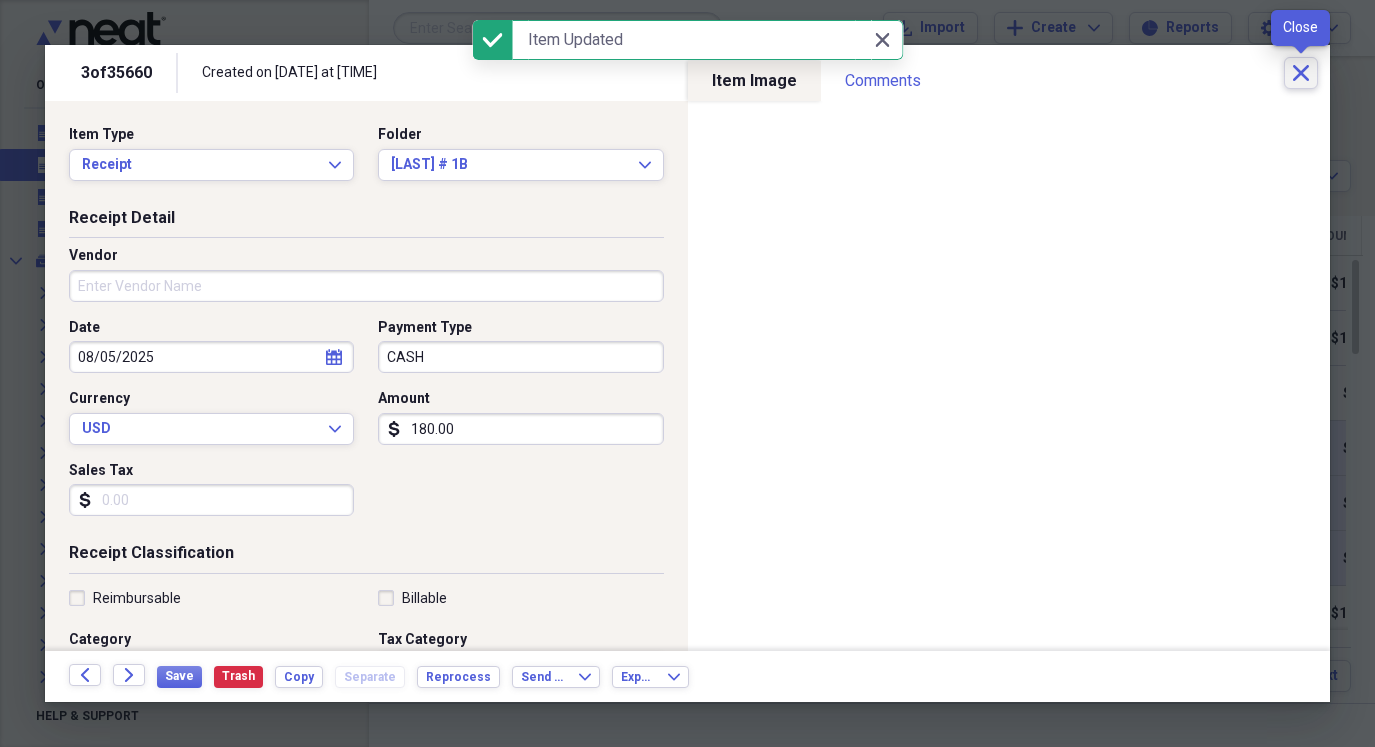 click on "Close" at bounding box center [1301, 73] 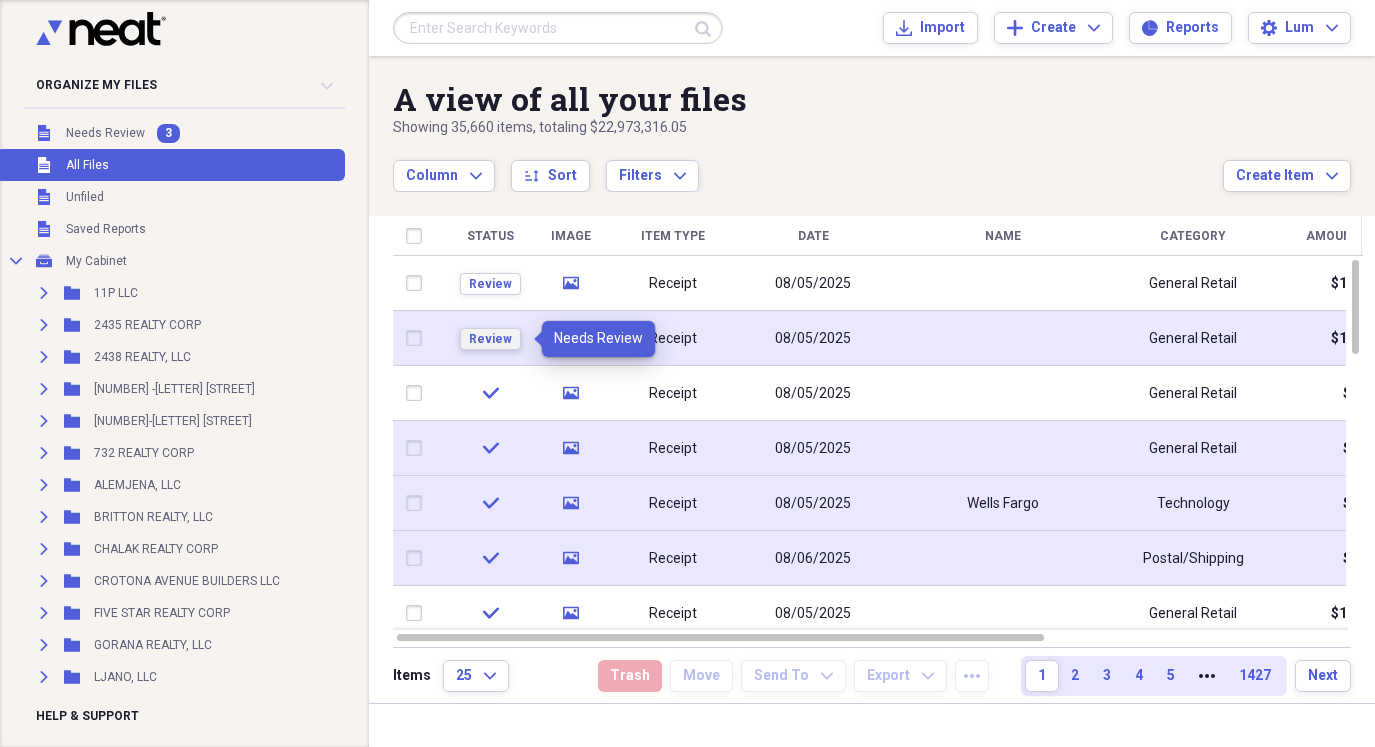 click on "Review" at bounding box center [490, 339] 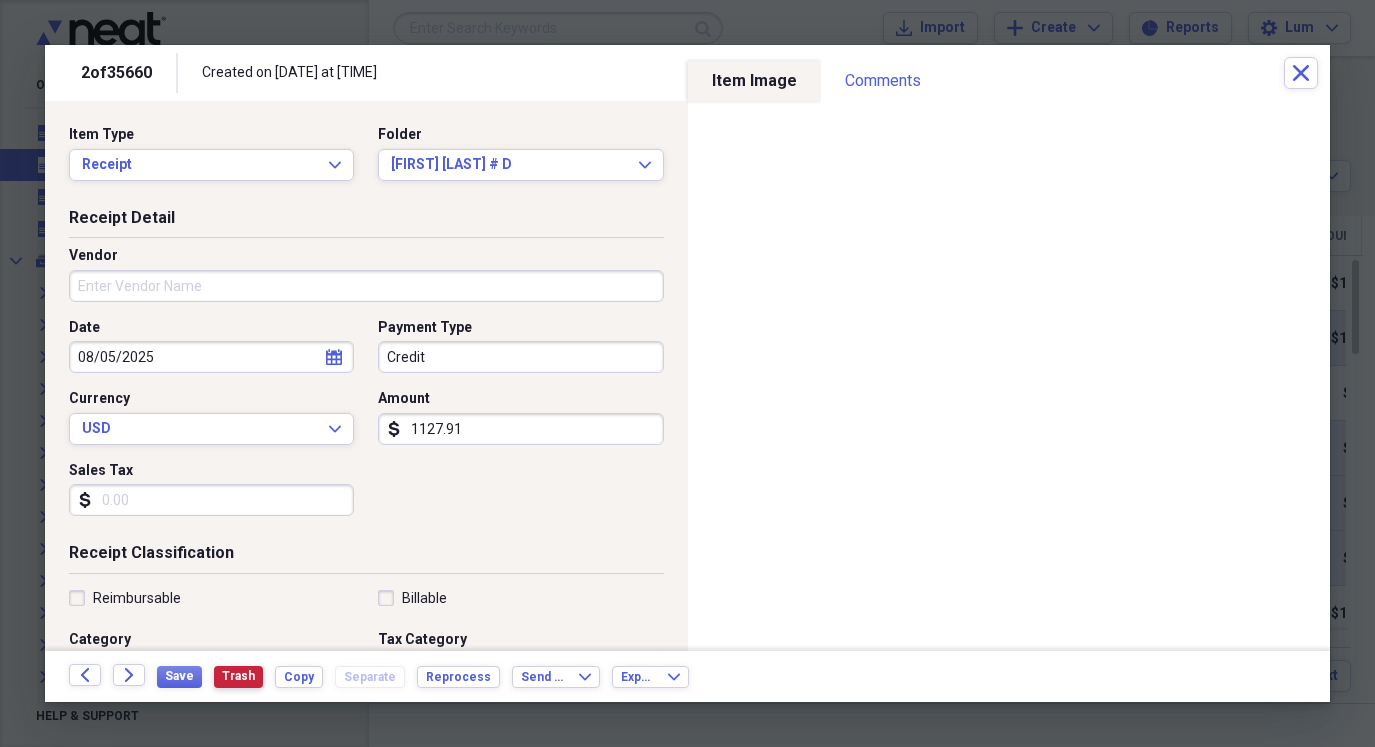 click on "Trash" at bounding box center (238, 676) 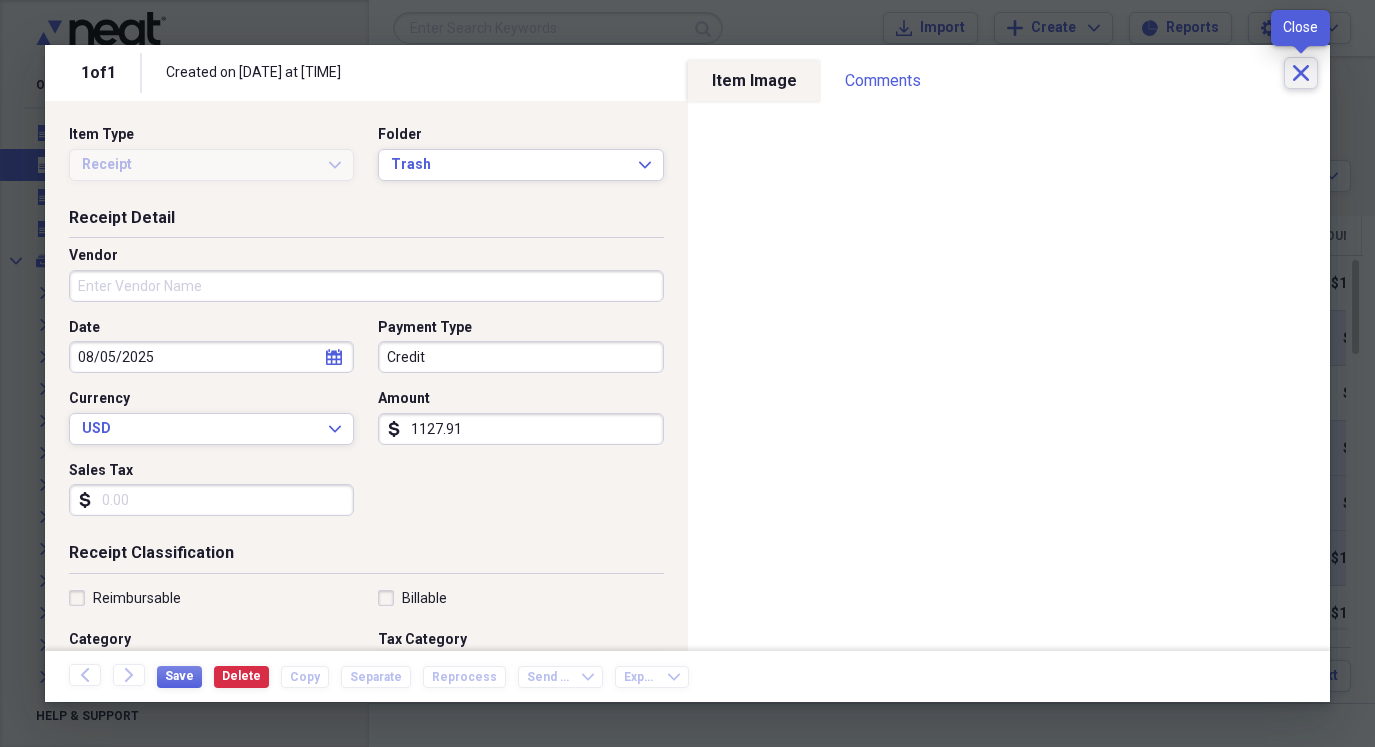click on "Close" at bounding box center [1301, 73] 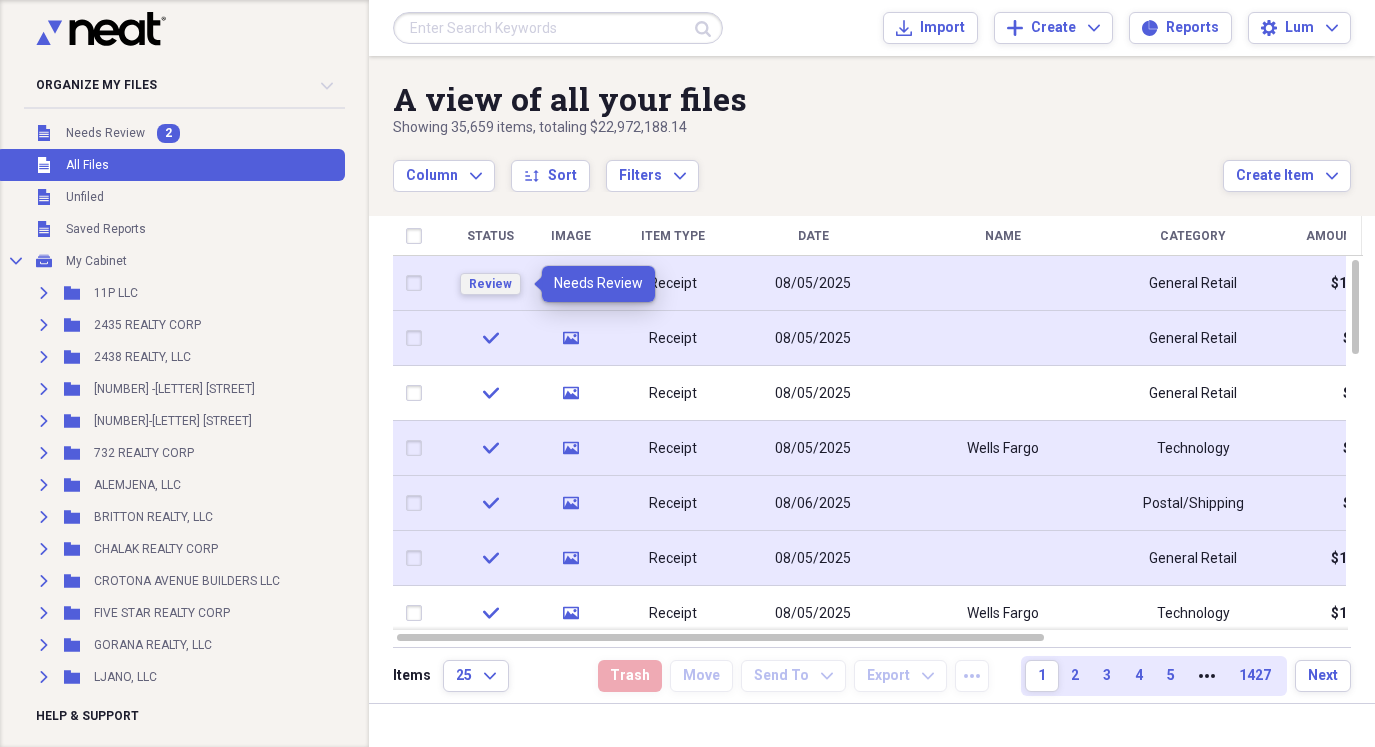 click on "Review" at bounding box center [490, 284] 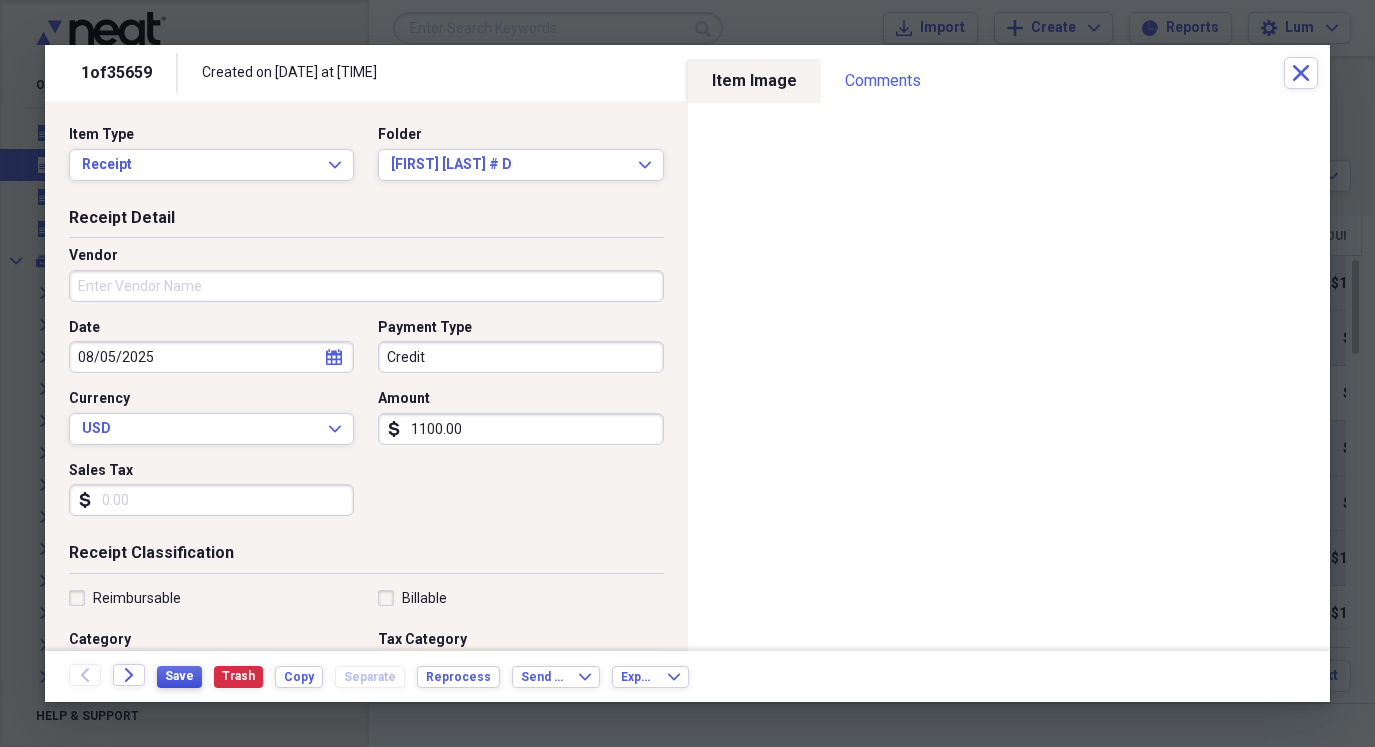 click on "Save" at bounding box center (179, 676) 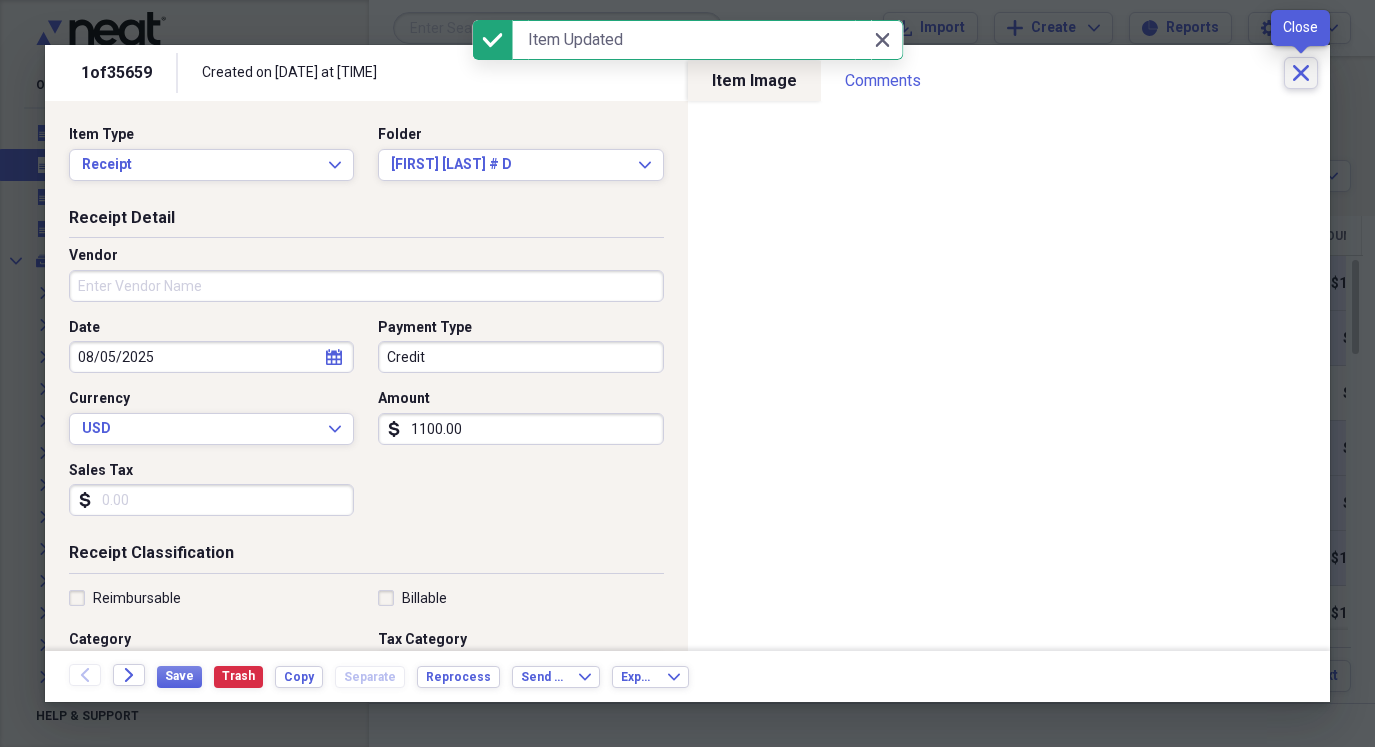 click on "Close" at bounding box center [1301, 73] 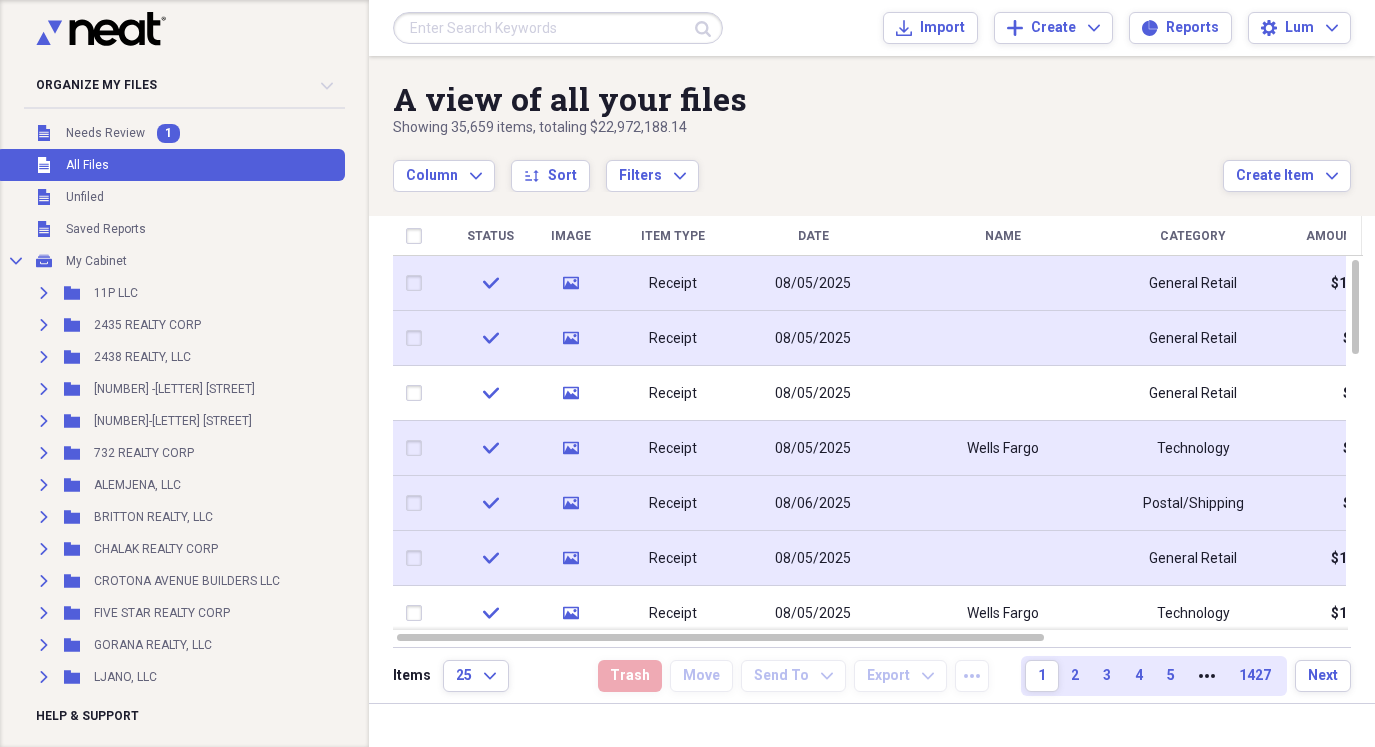 click on "Receipt" at bounding box center (673, 339) 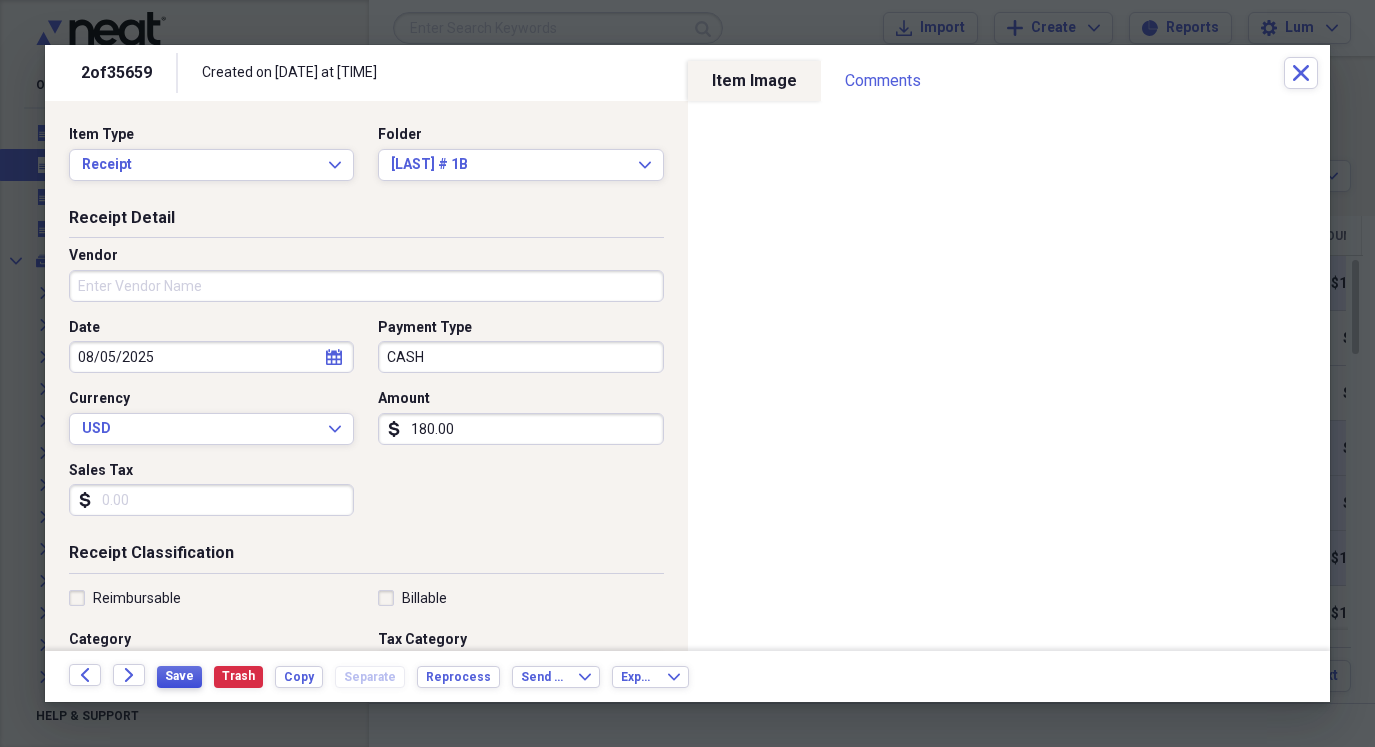 click on "Save" at bounding box center (179, 676) 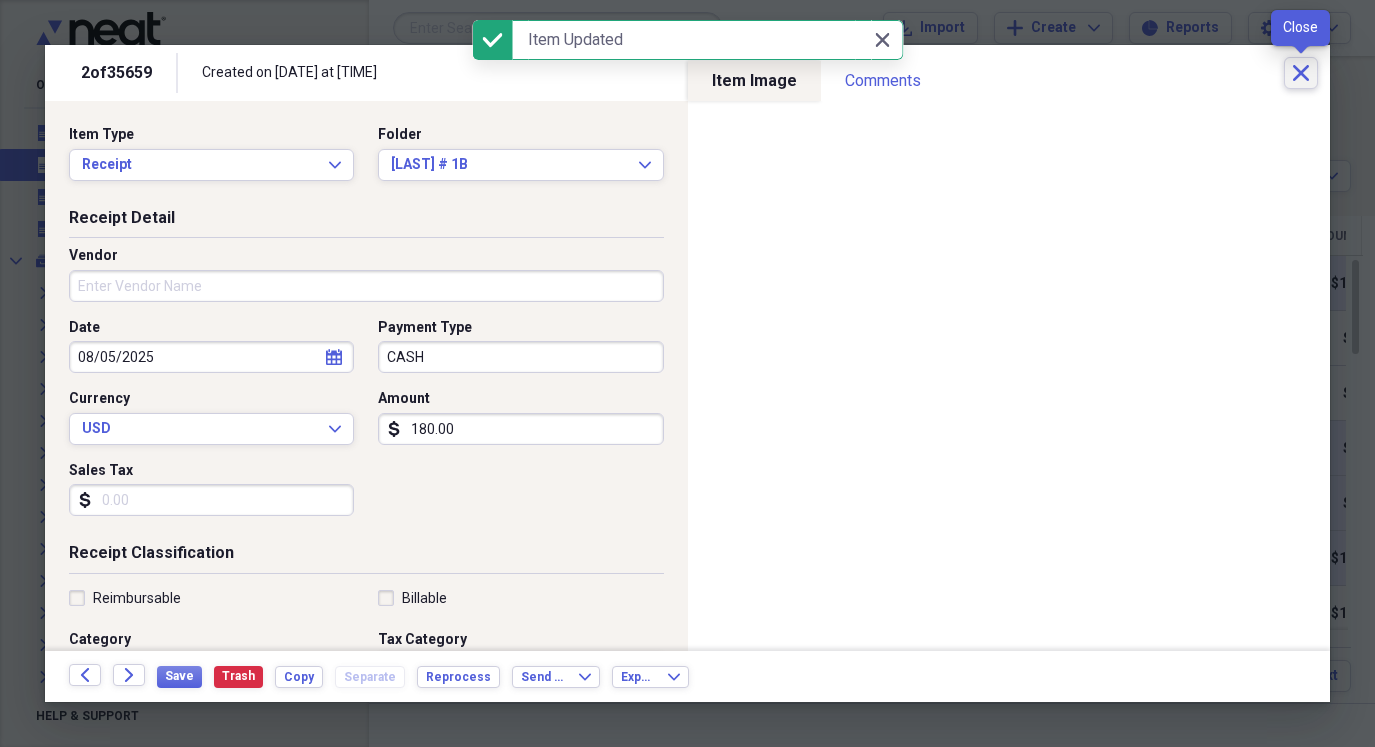 click on "Close" 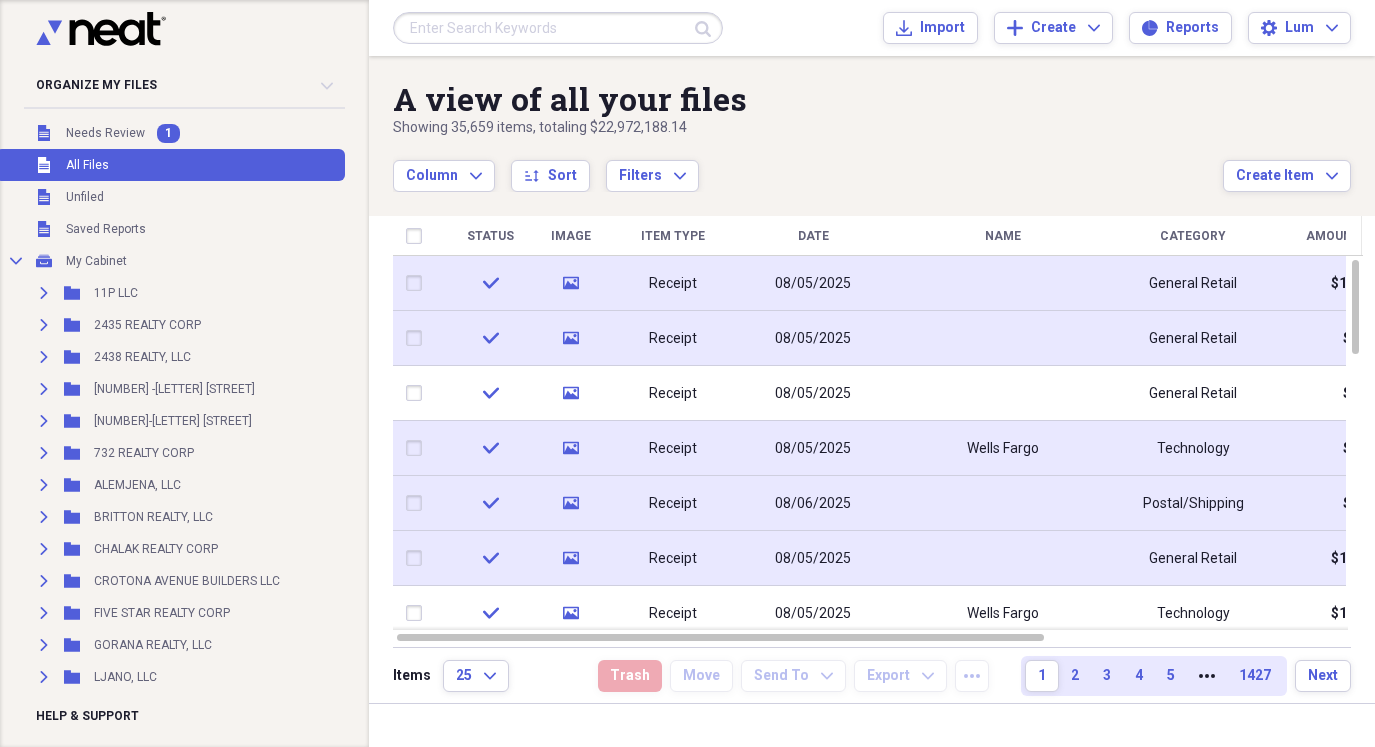 click on "08/05/2025" at bounding box center [813, 339] 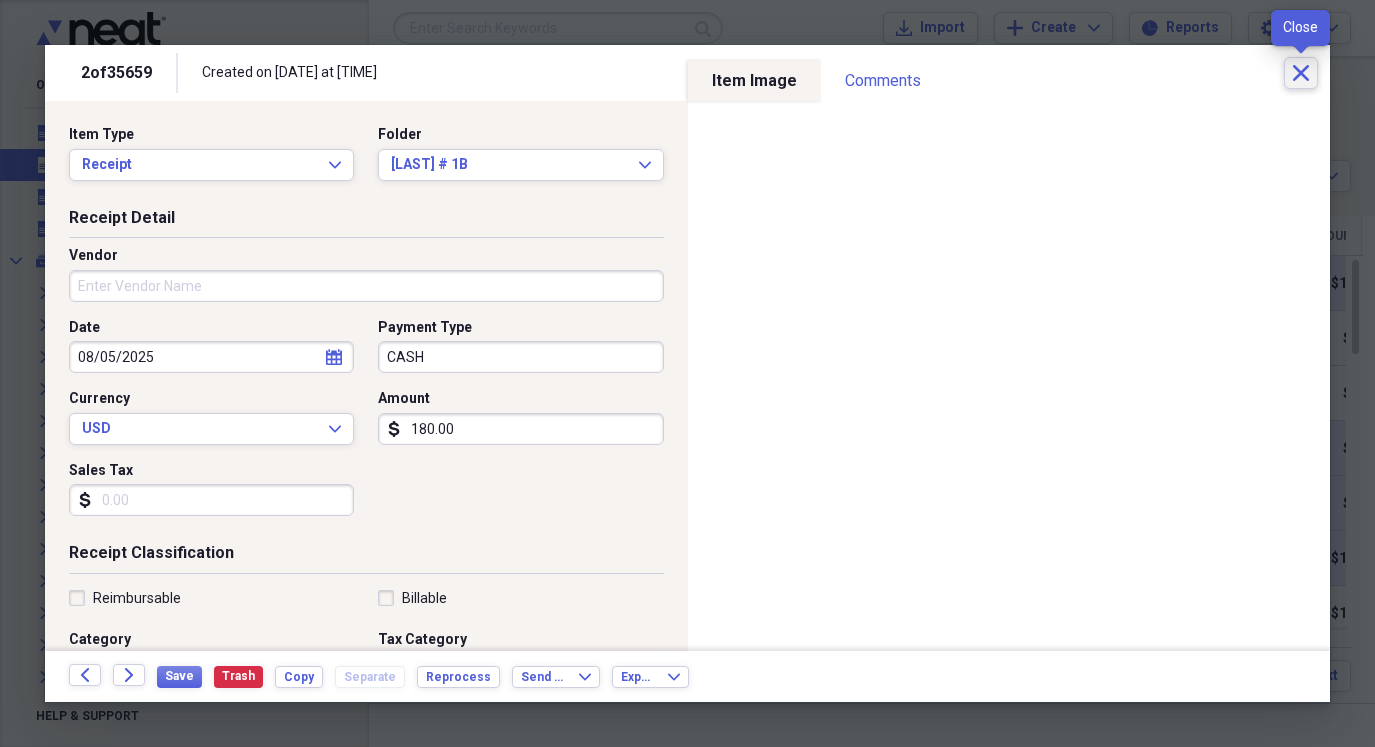 click 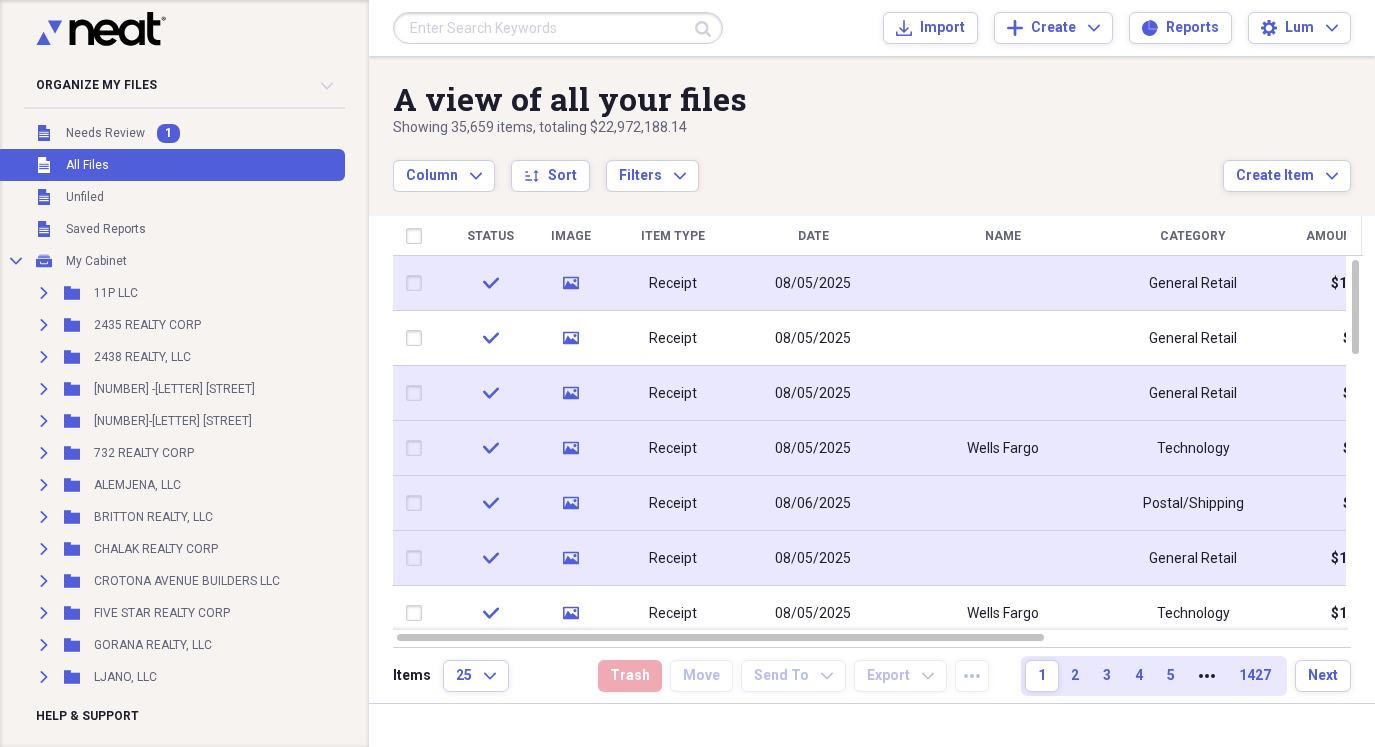 click on "08/05/2025" at bounding box center [813, 394] 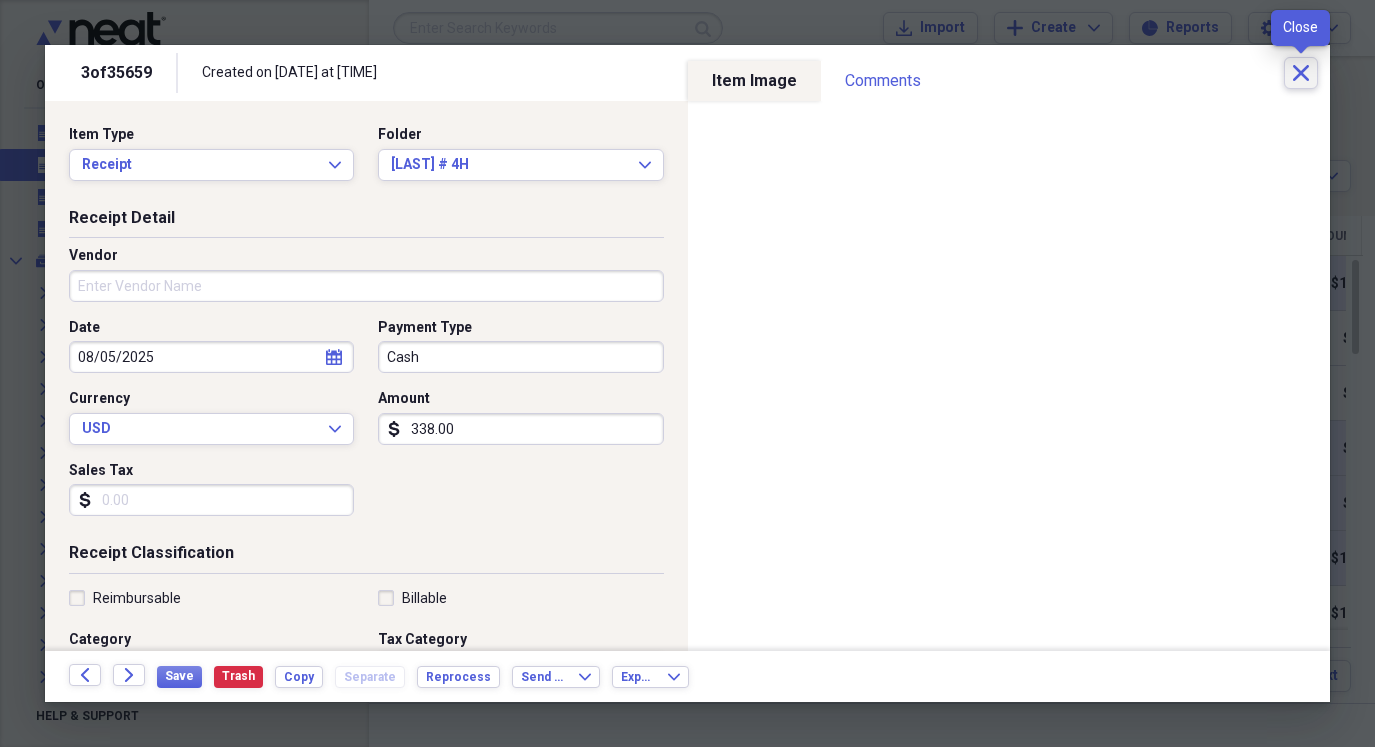 click on "Close" at bounding box center (1301, 73) 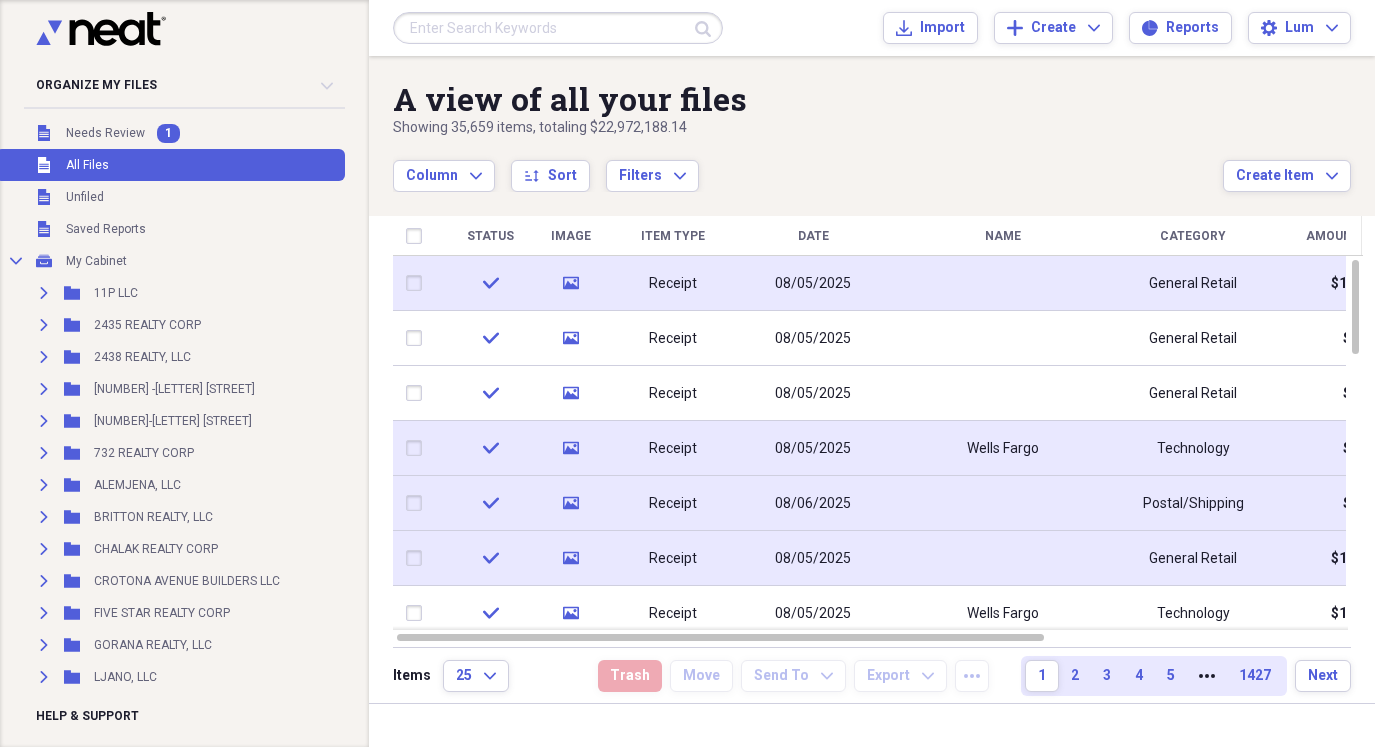 click on "Receipt" at bounding box center [673, 284] 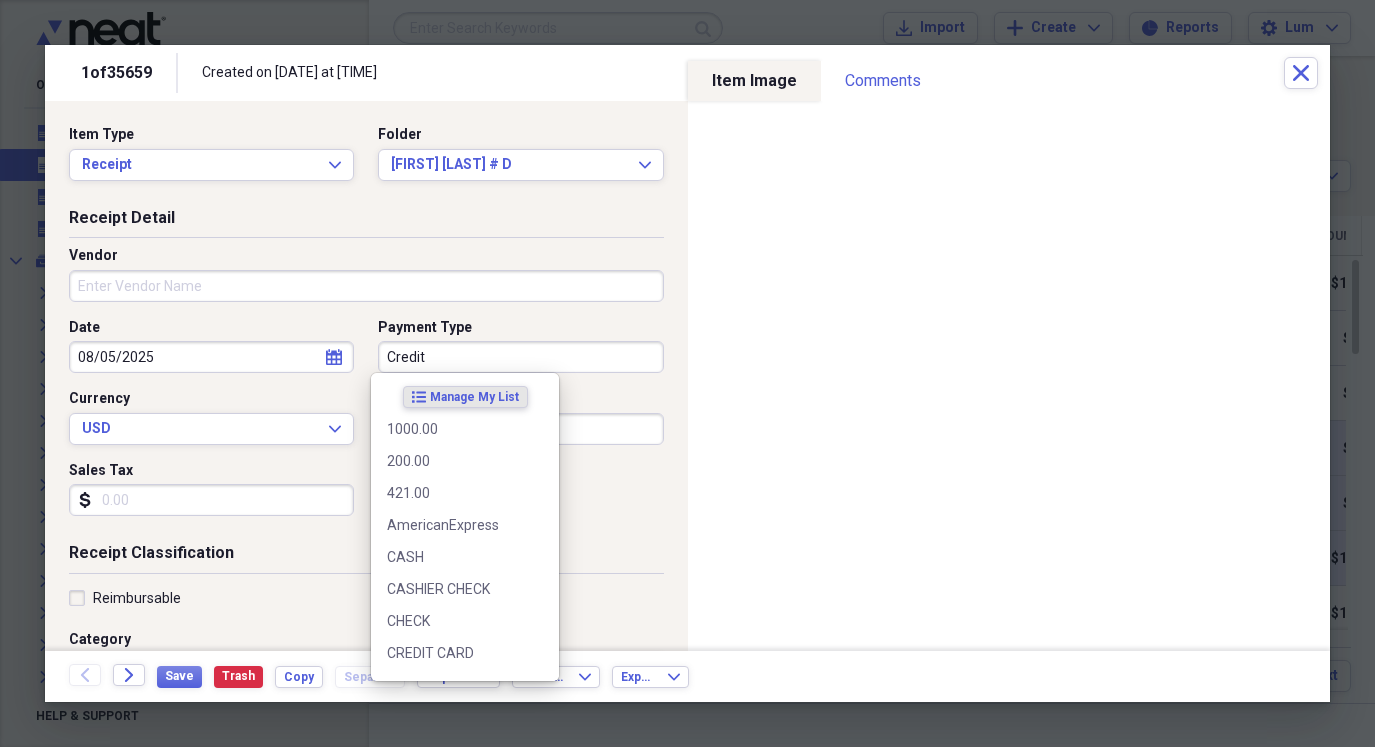click on "Credit" at bounding box center (520, 357) 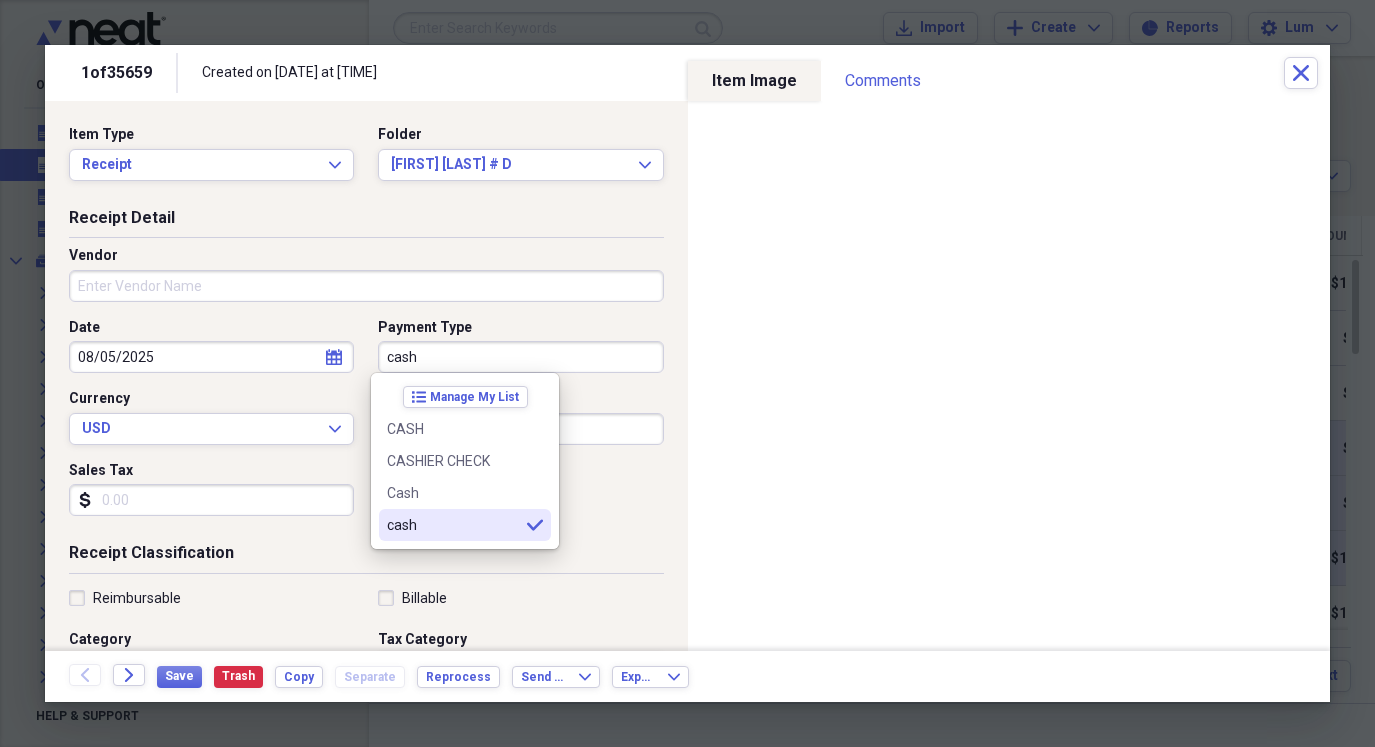 type on "cash" 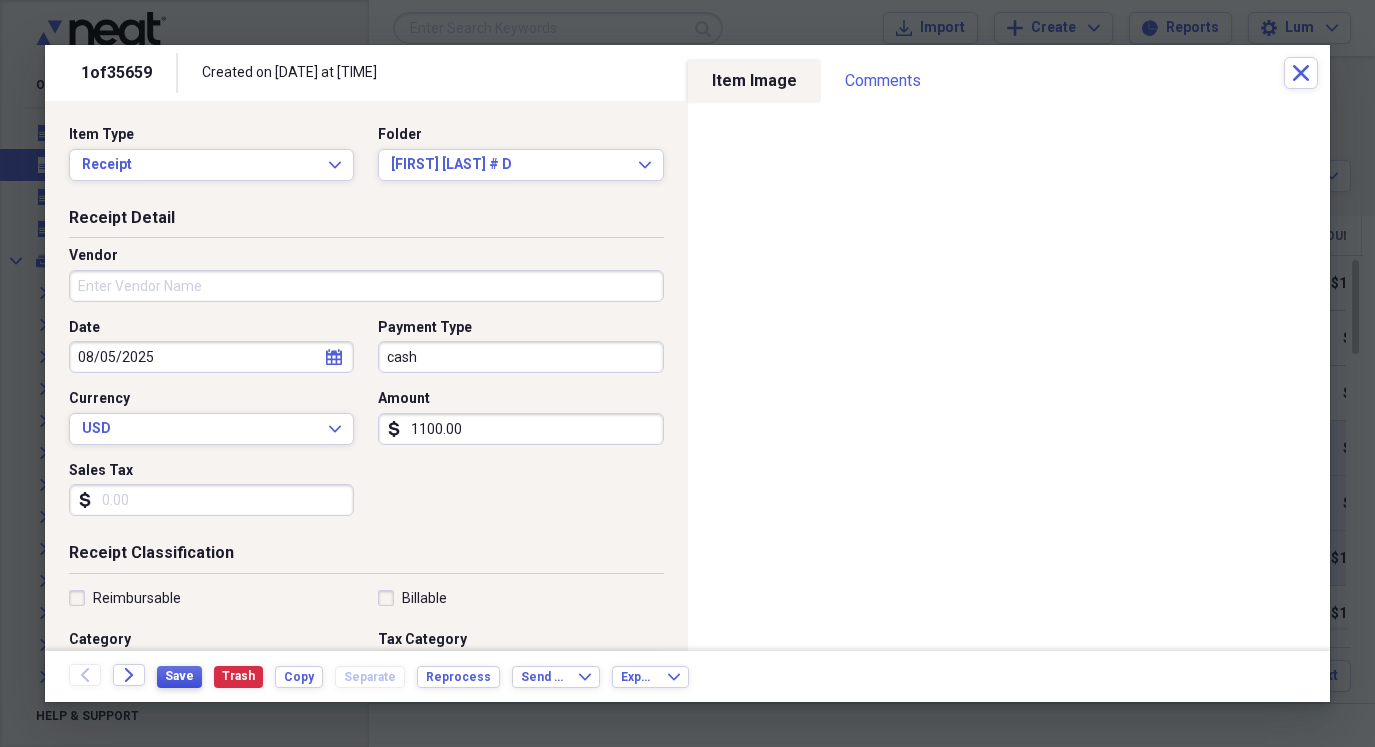 click on "Save" at bounding box center [179, 676] 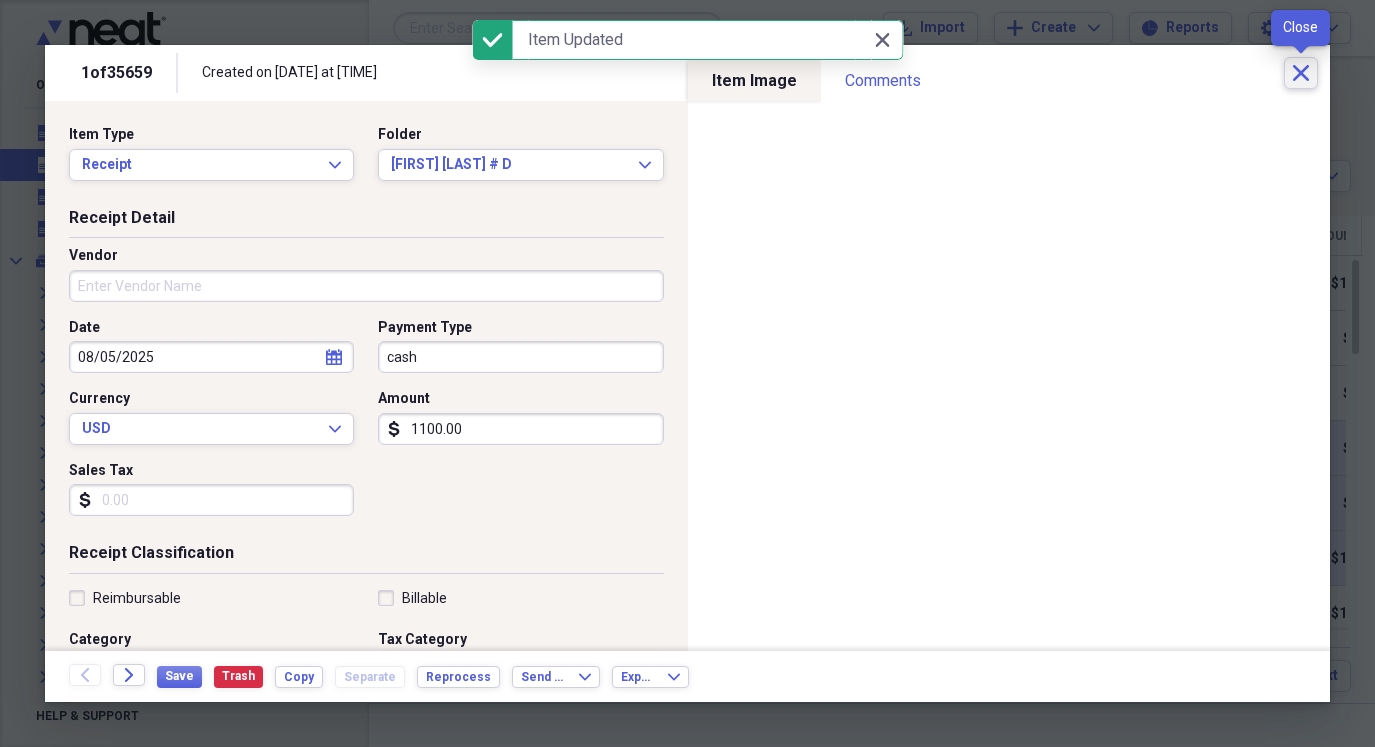 click on "Close" at bounding box center (1301, 73) 